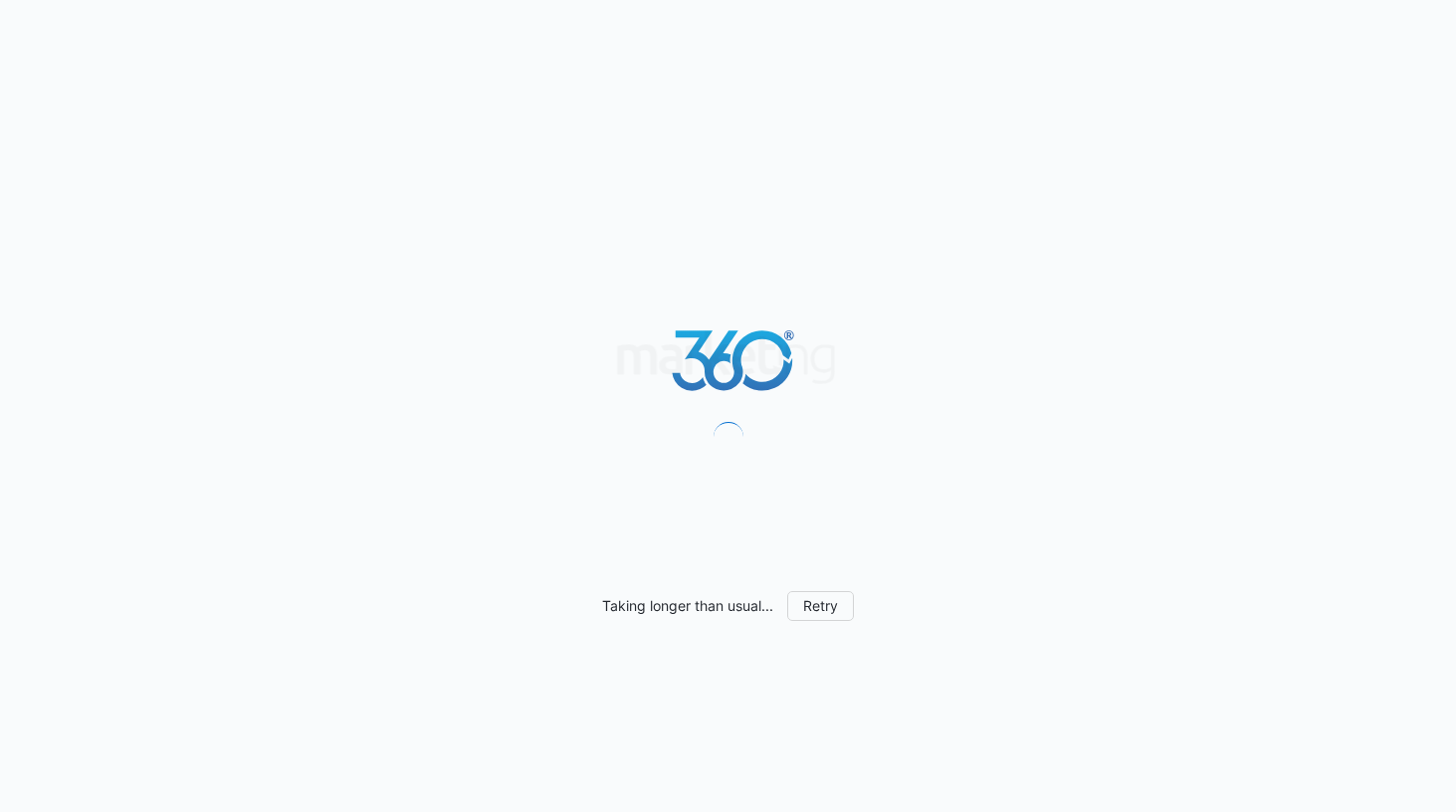 scroll, scrollTop: 0, scrollLeft: 0, axis: both 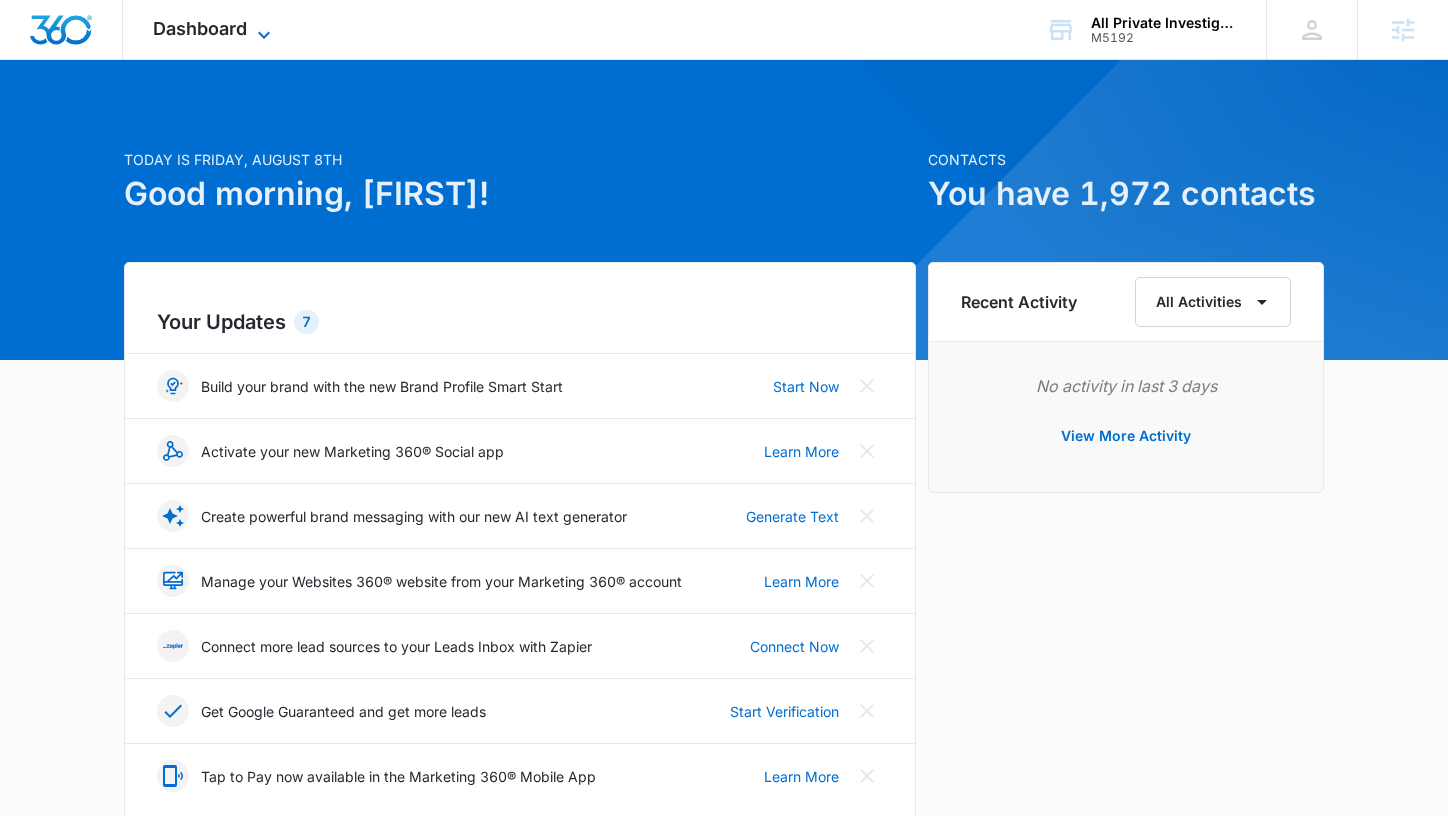 click on "Dashboard" at bounding box center (200, 28) 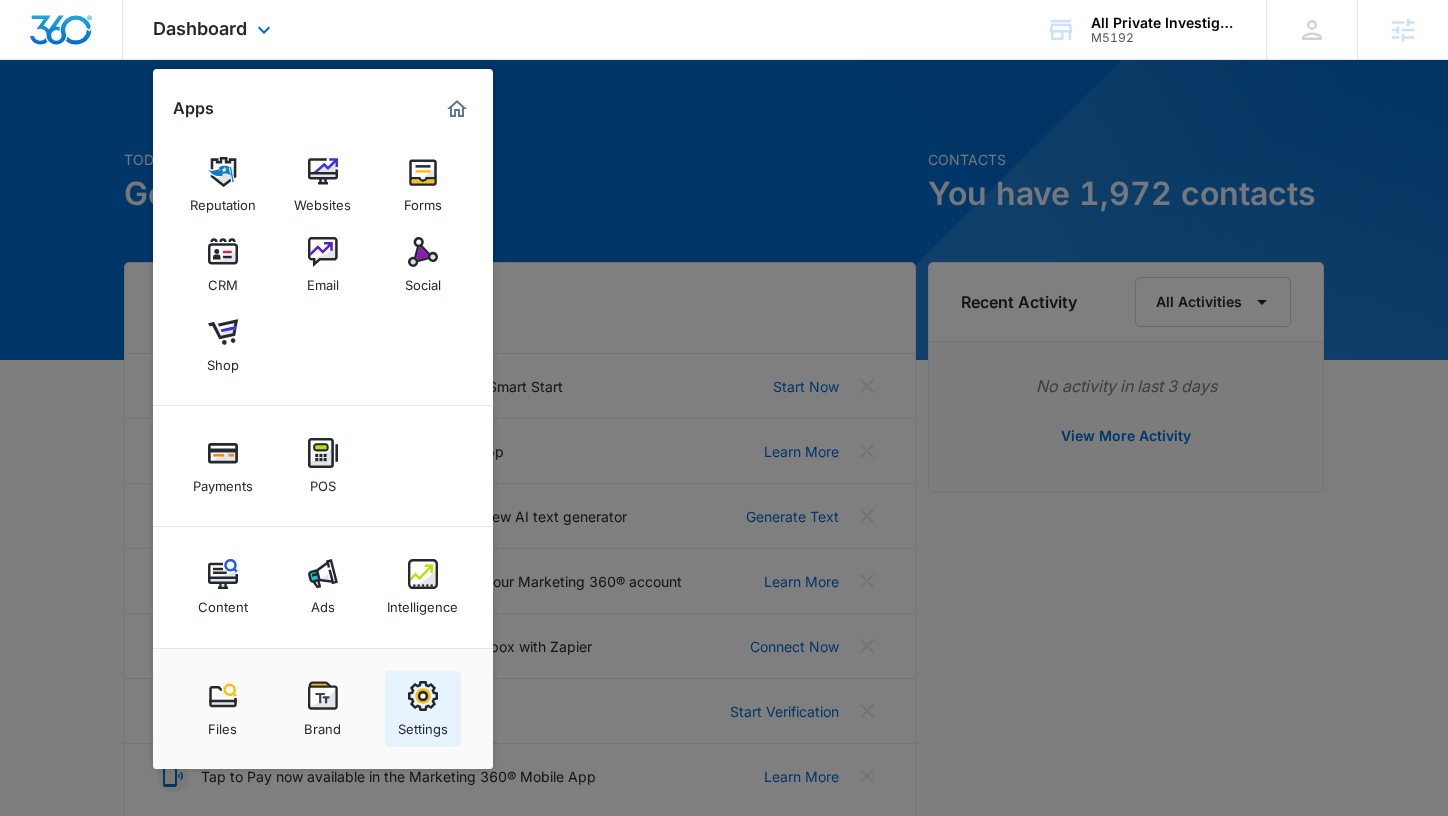 click on "Settings" at bounding box center (423, 724) 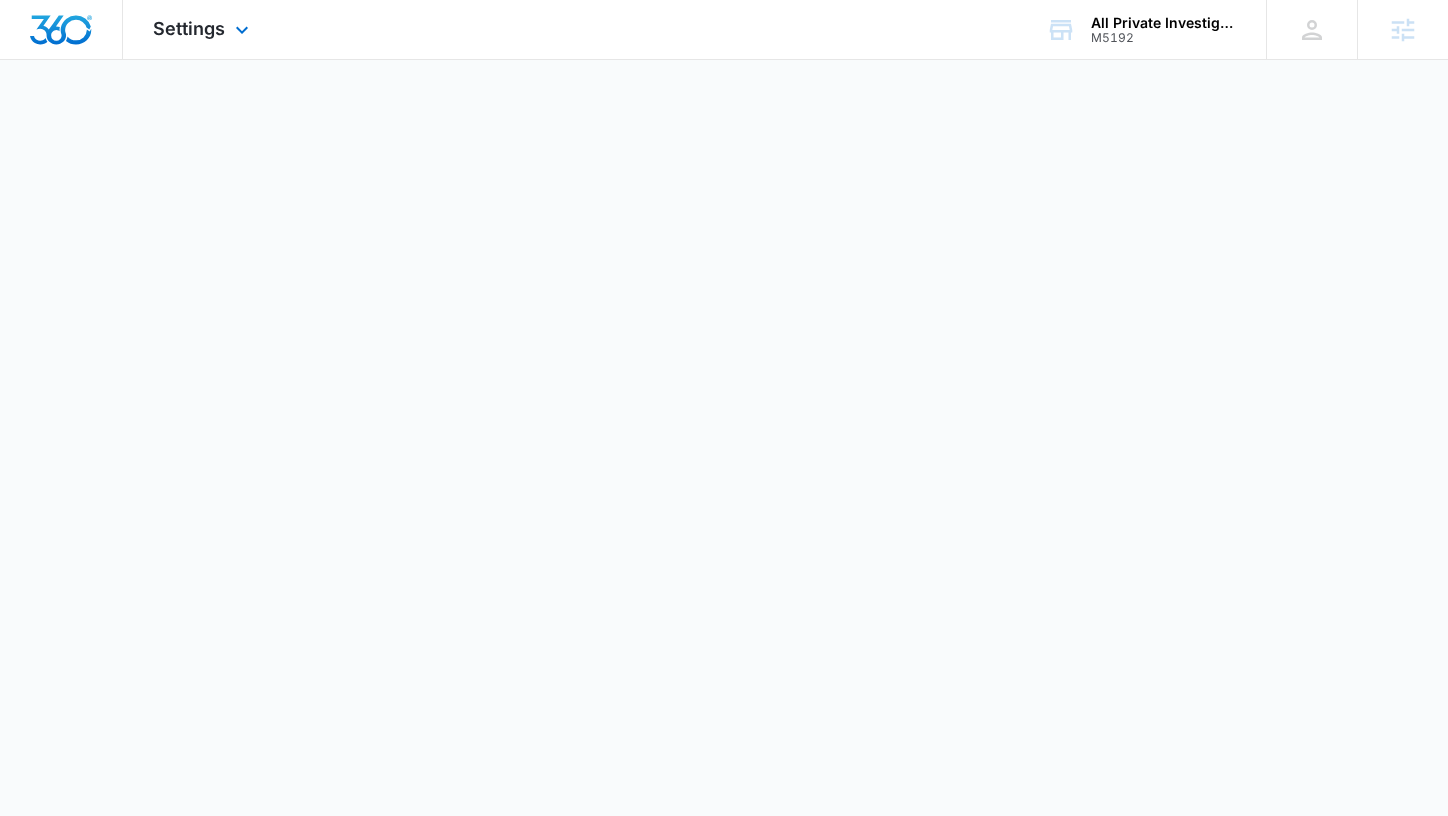 select on "US" 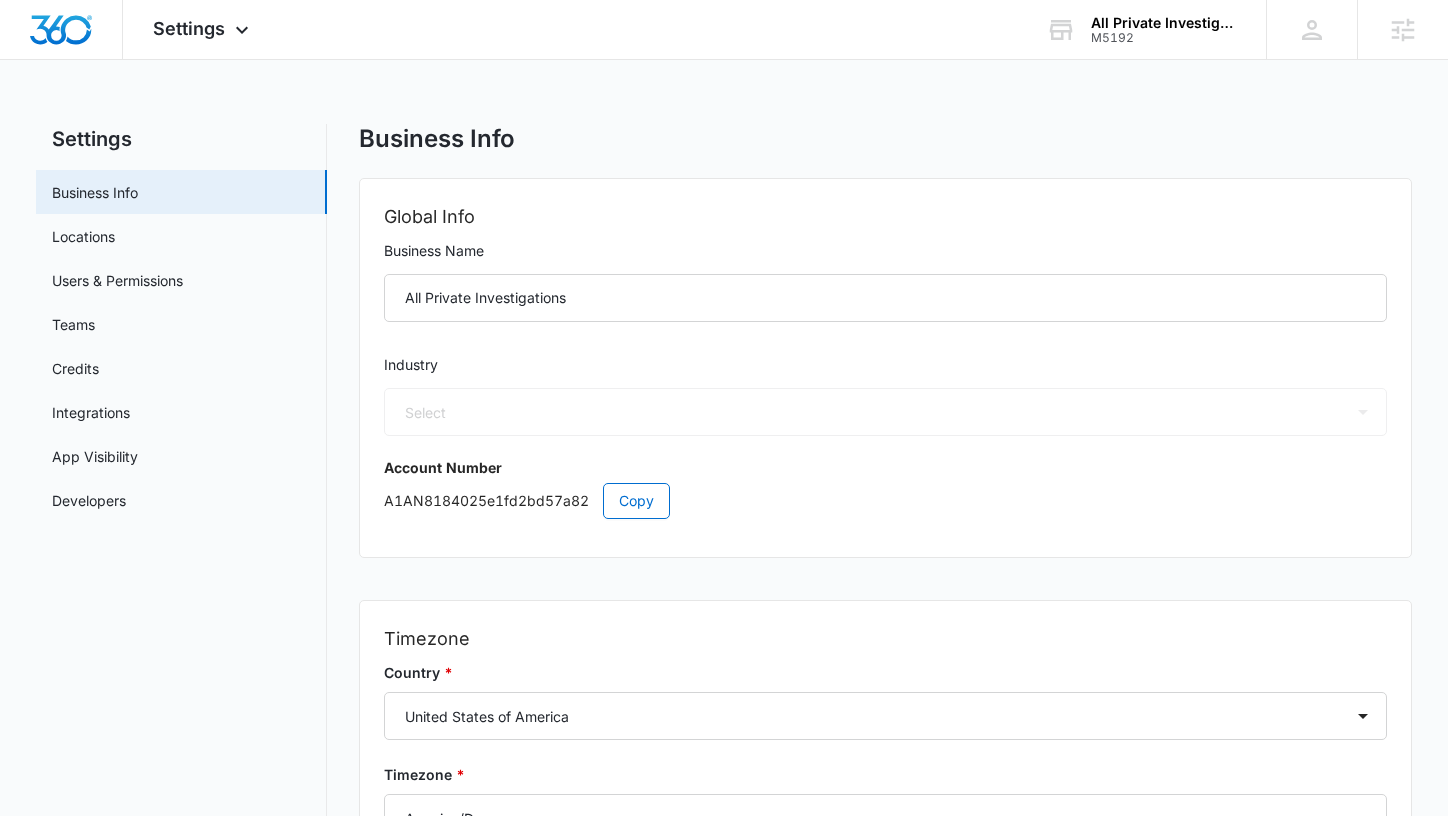 select on "33" 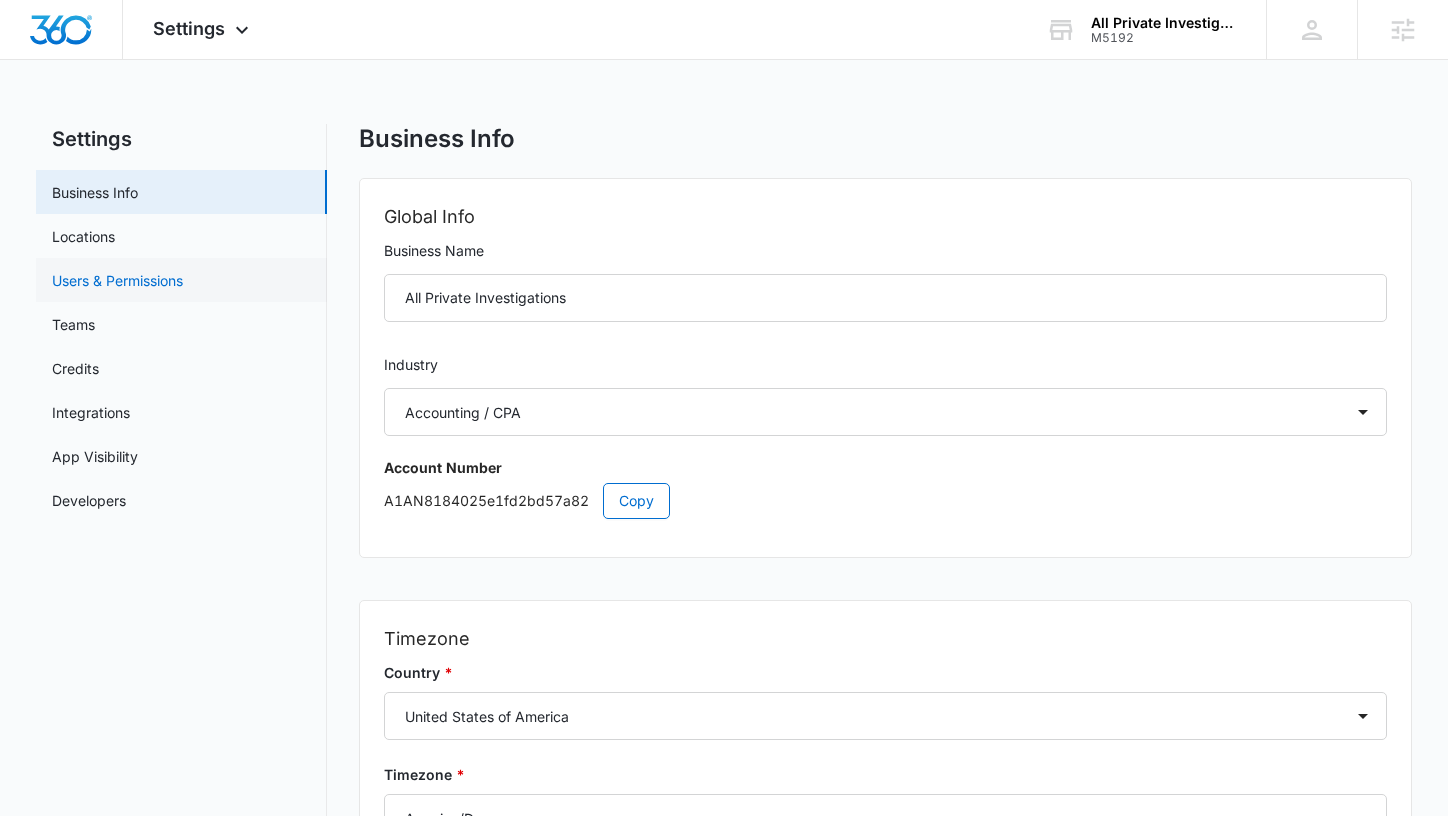 click on "Users & Permissions" at bounding box center [117, 280] 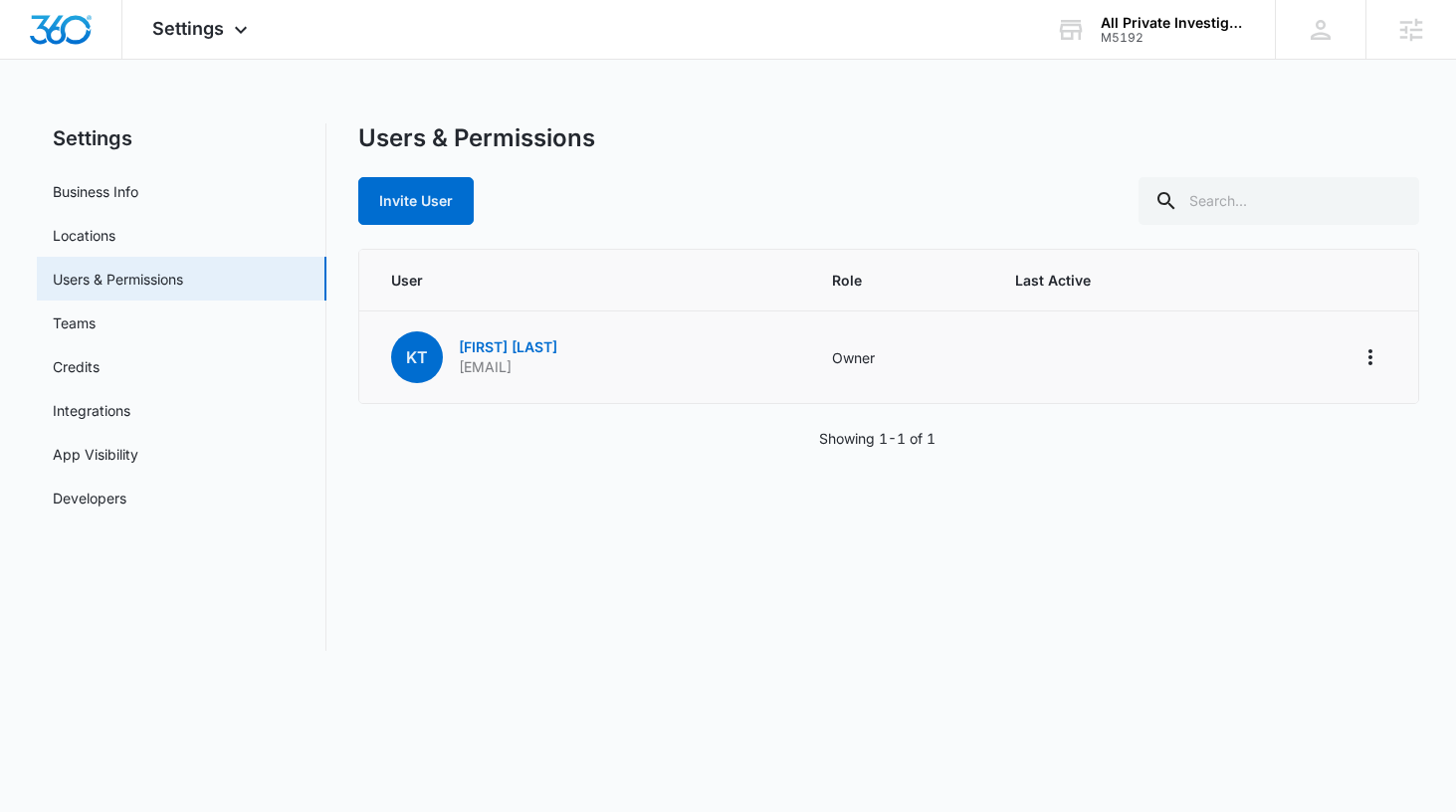 drag, startPoint x: 689, startPoint y: 368, endPoint x: 485, endPoint y: 374, distance: 204.08822 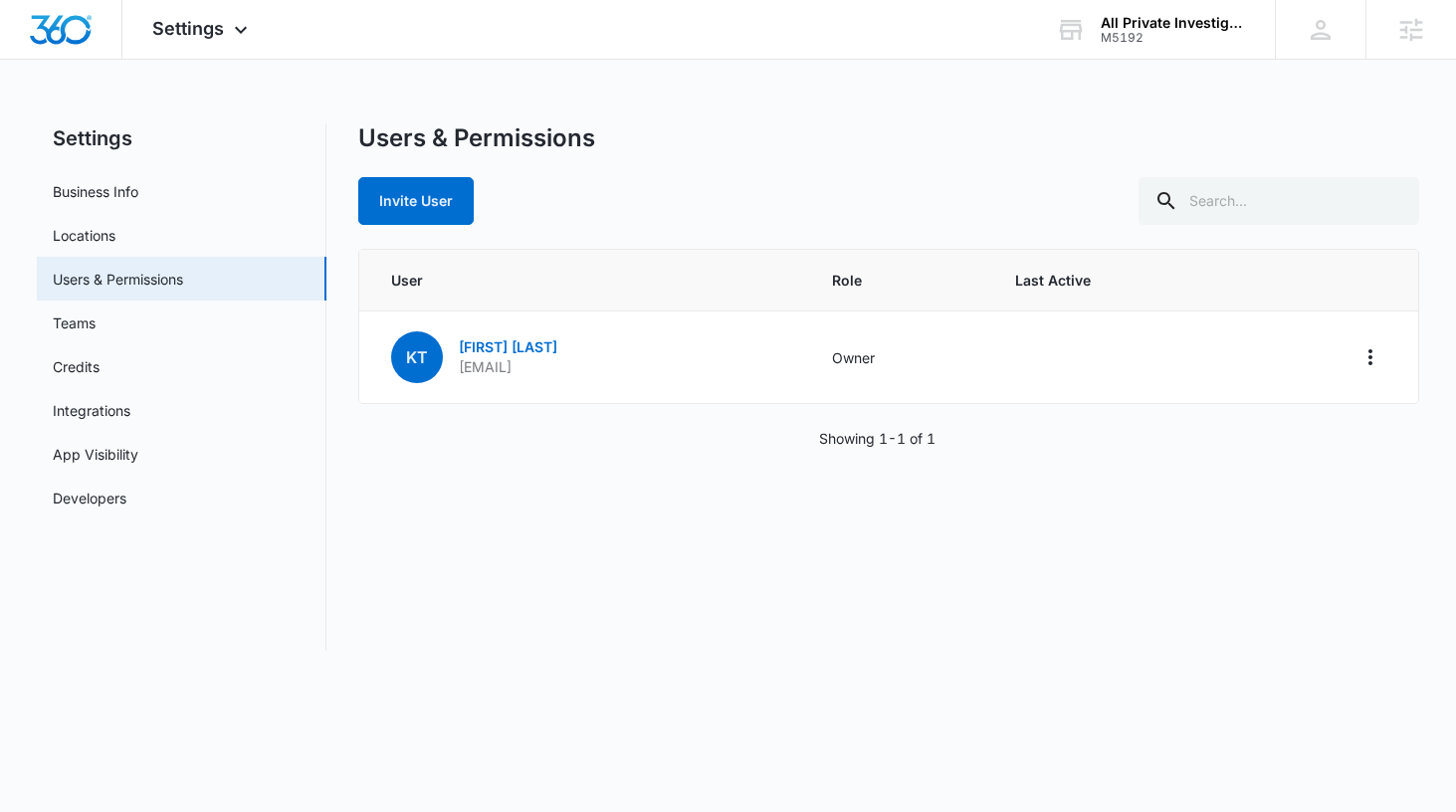 copy on "@allprivateinvestigations.com" 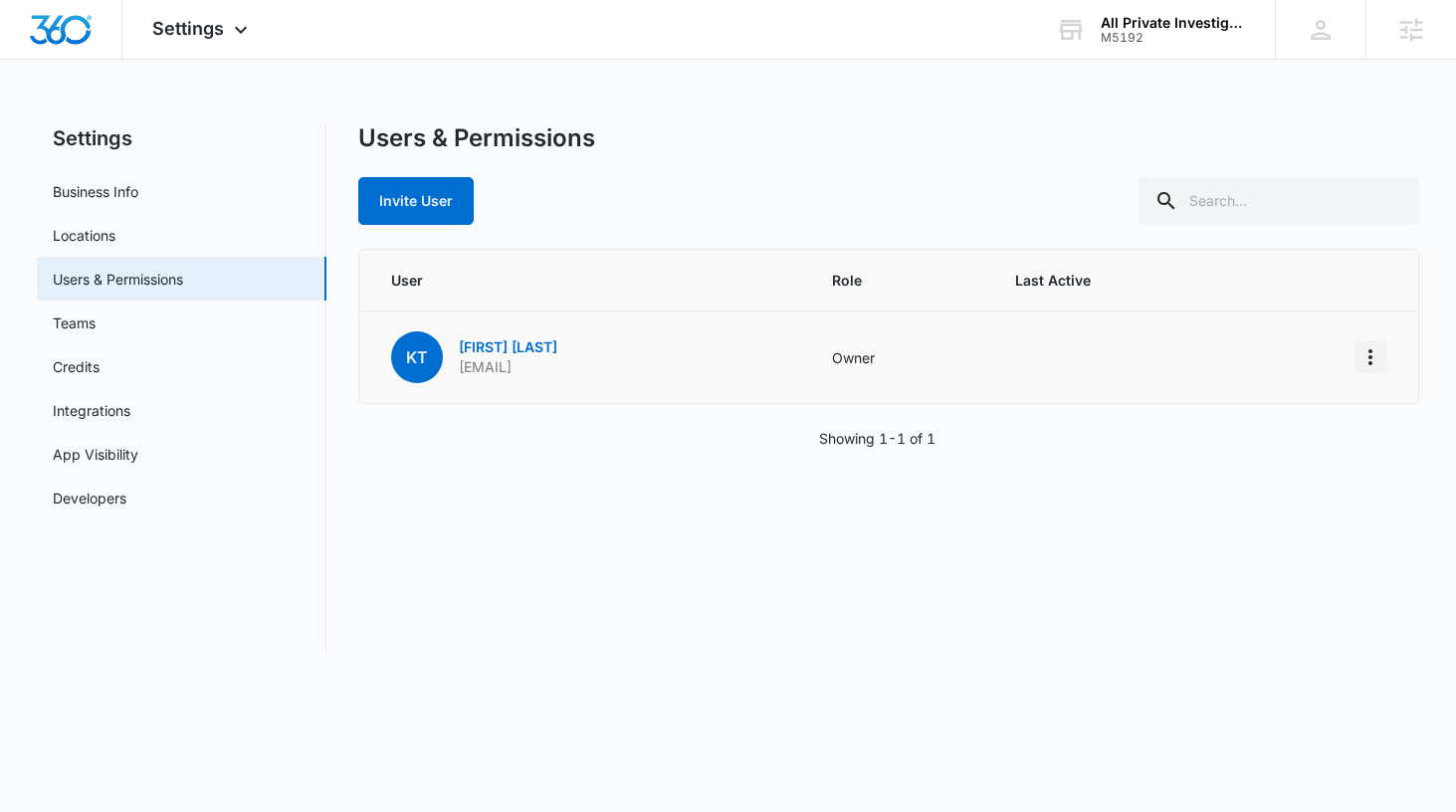 click at bounding box center [1370, 357] 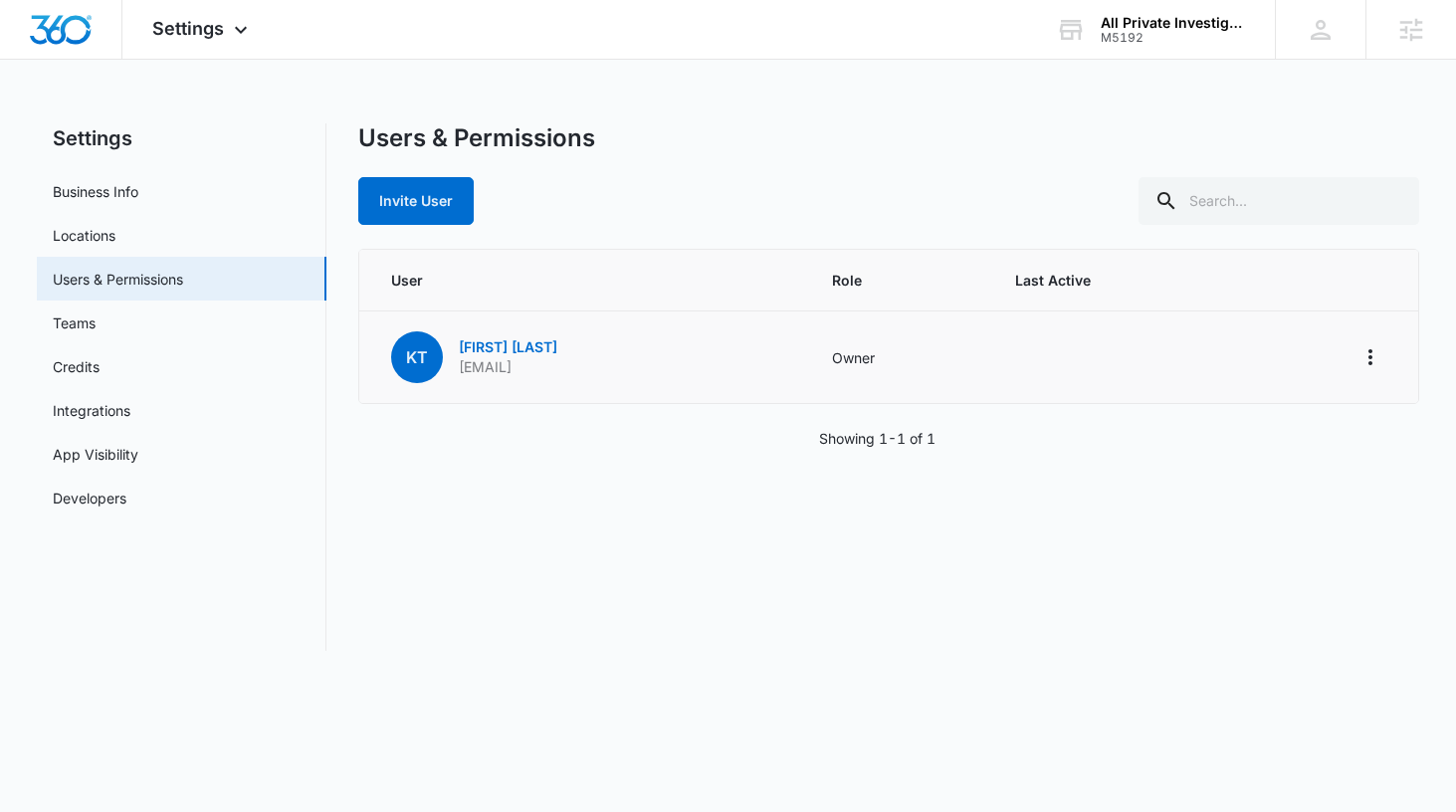 drag, startPoint x: 809, startPoint y: 354, endPoint x: 658, endPoint y: 360, distance: 151.11916 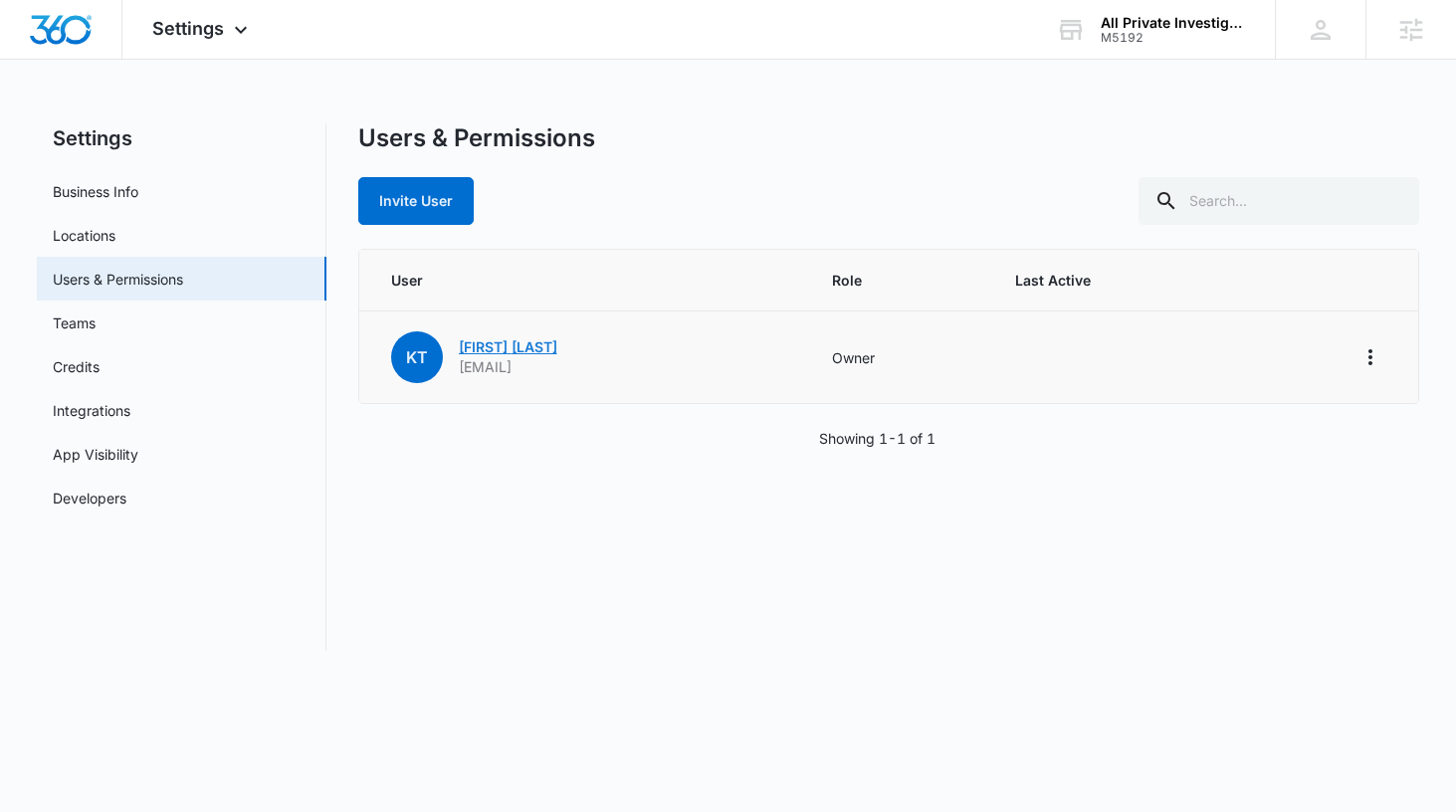 click on "Kenneth   Tomlinson" at bounding box center (508, 346) 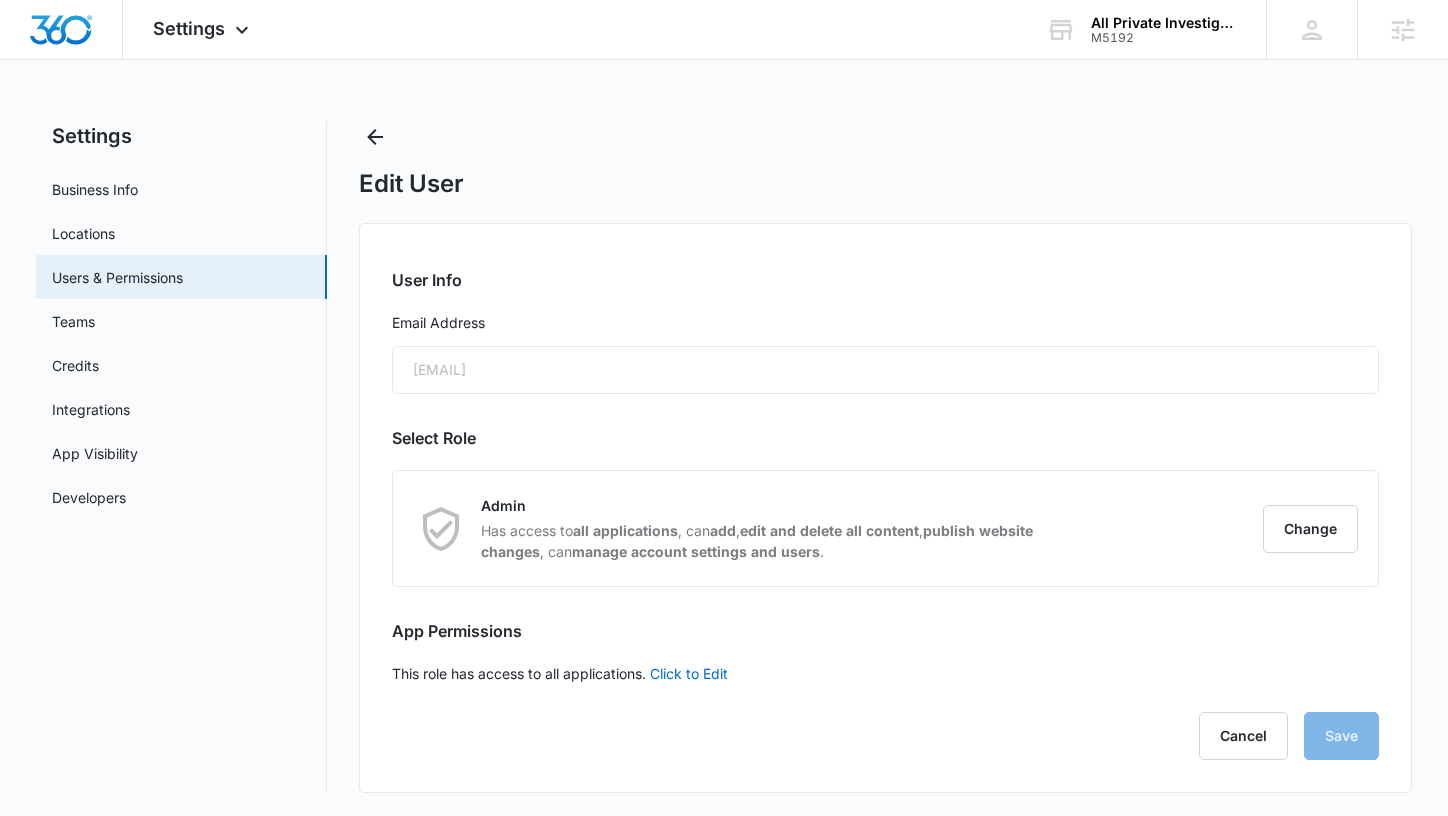 scroll, scrollTop: 4, scrollLeft: 0, axis: vertical 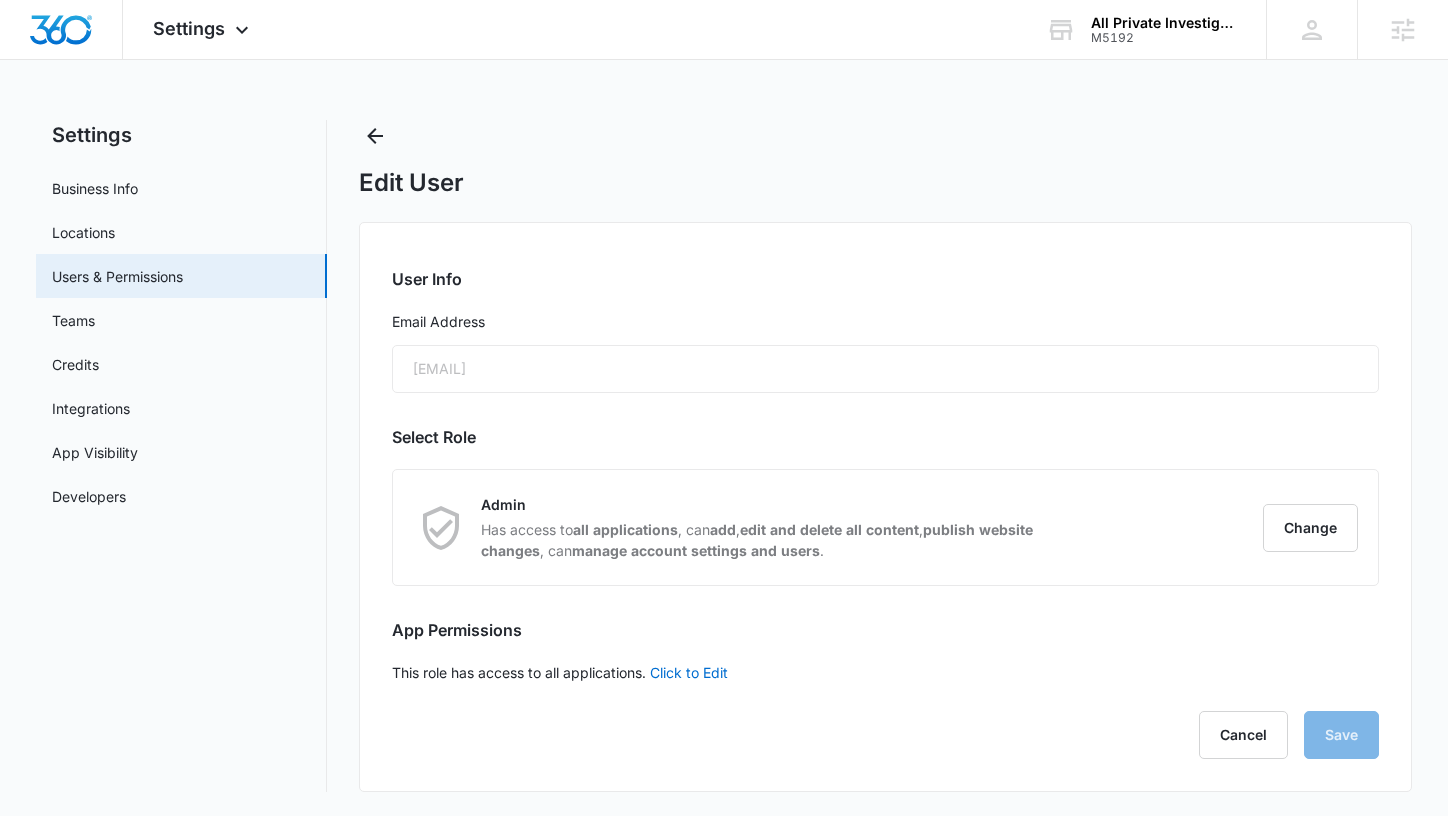 click on "ken@allprivateinvestigations.com" at bounding box center [885, 369] 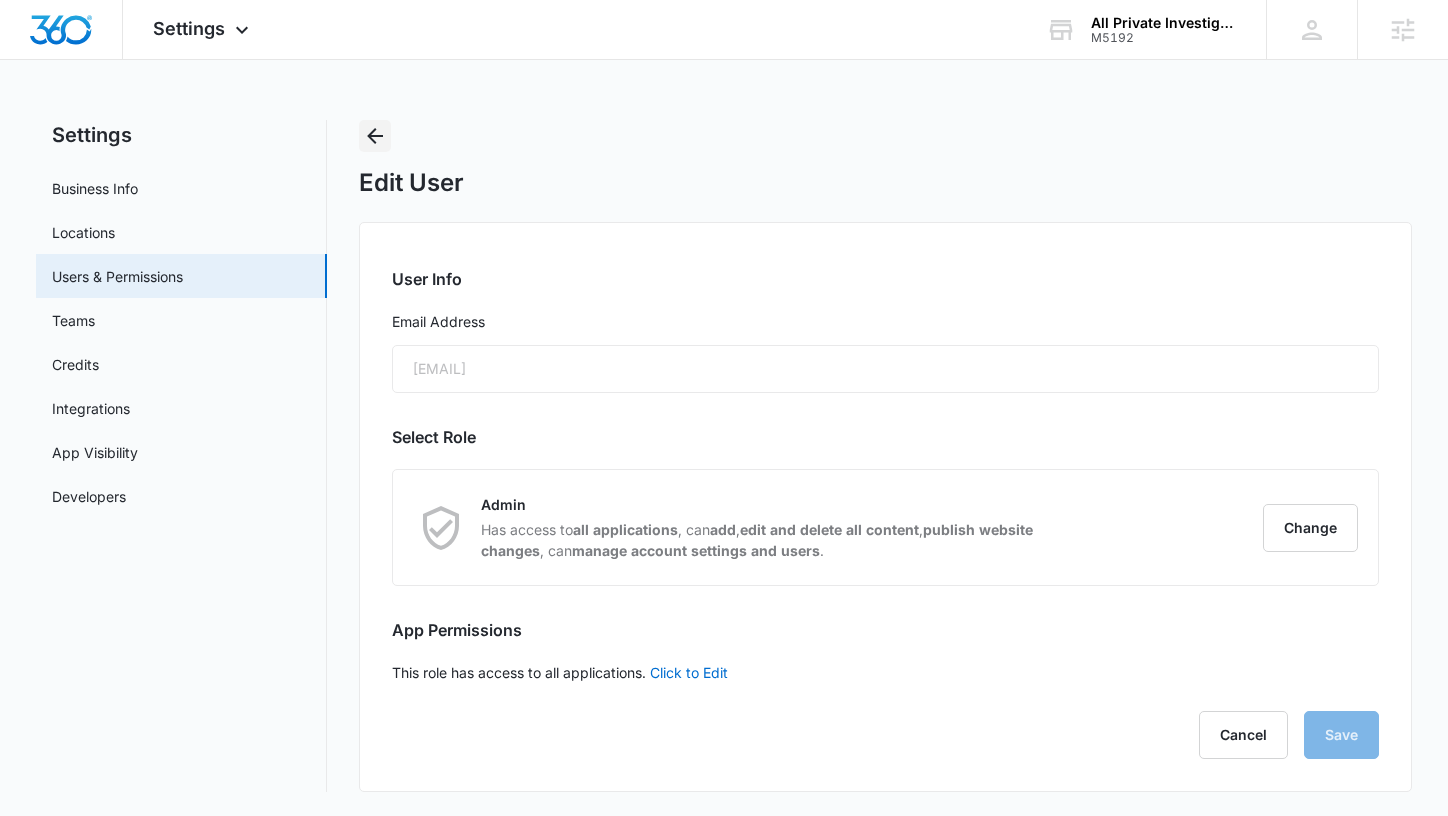 click 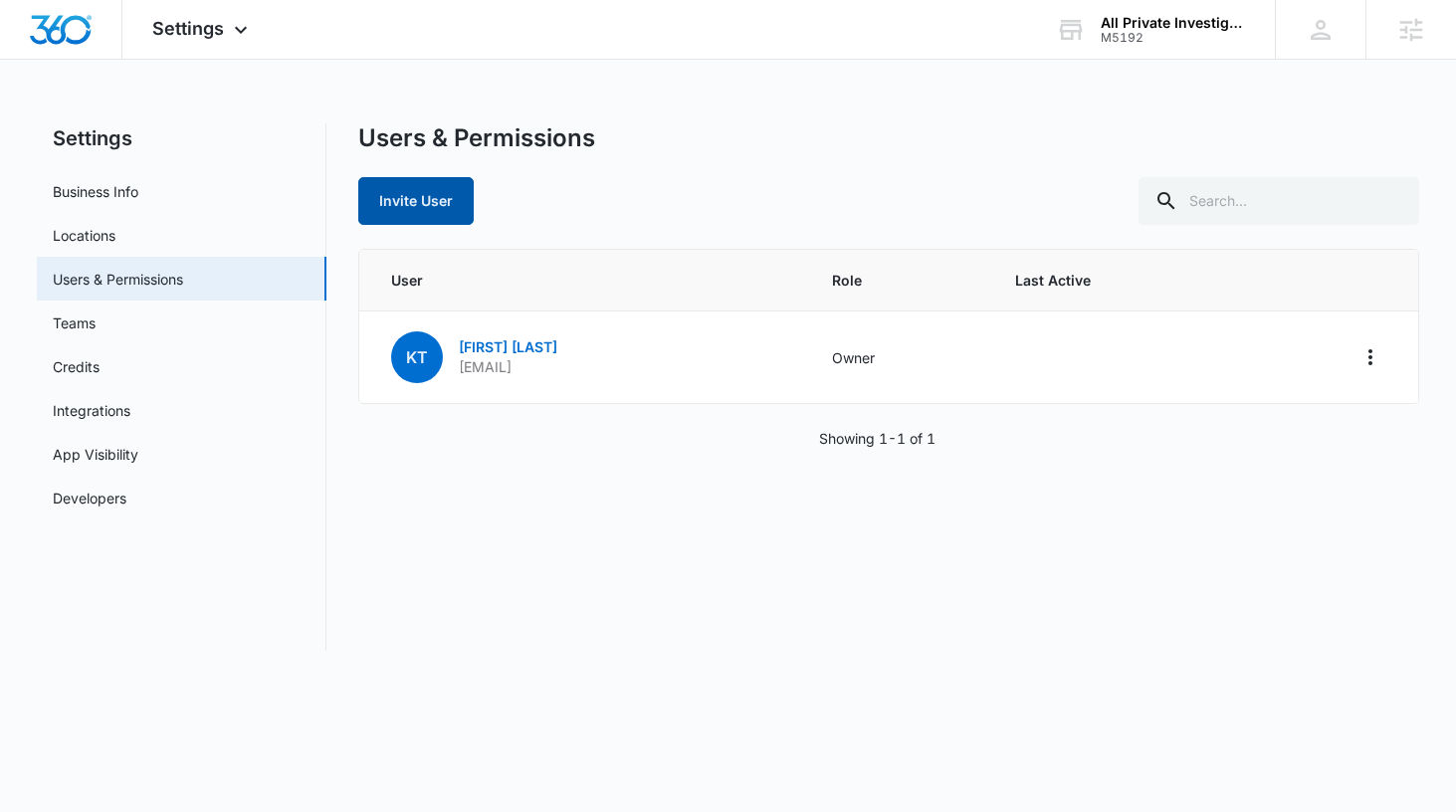 click on "Invite User" at bounding box center [416, 201] 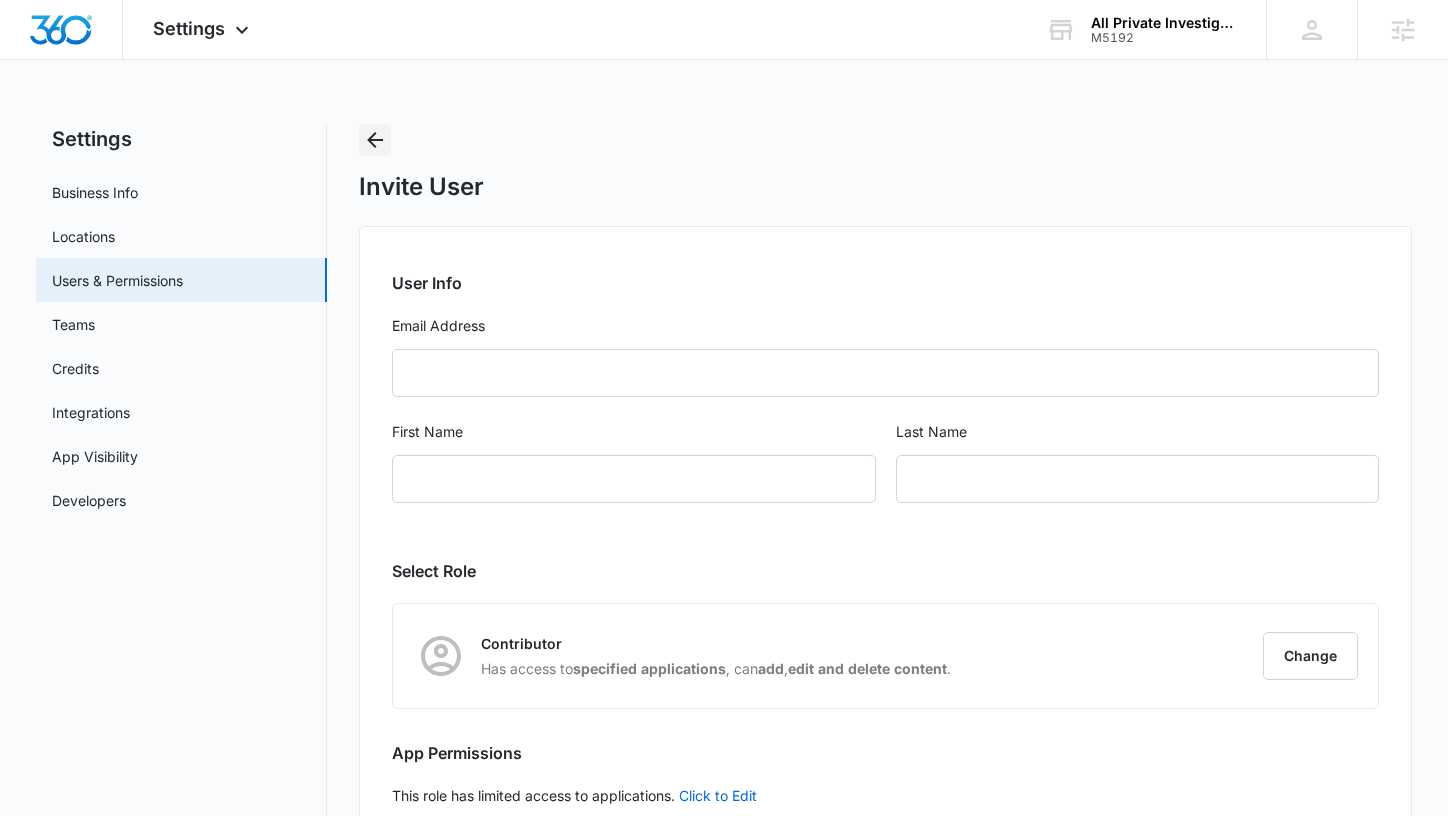 click 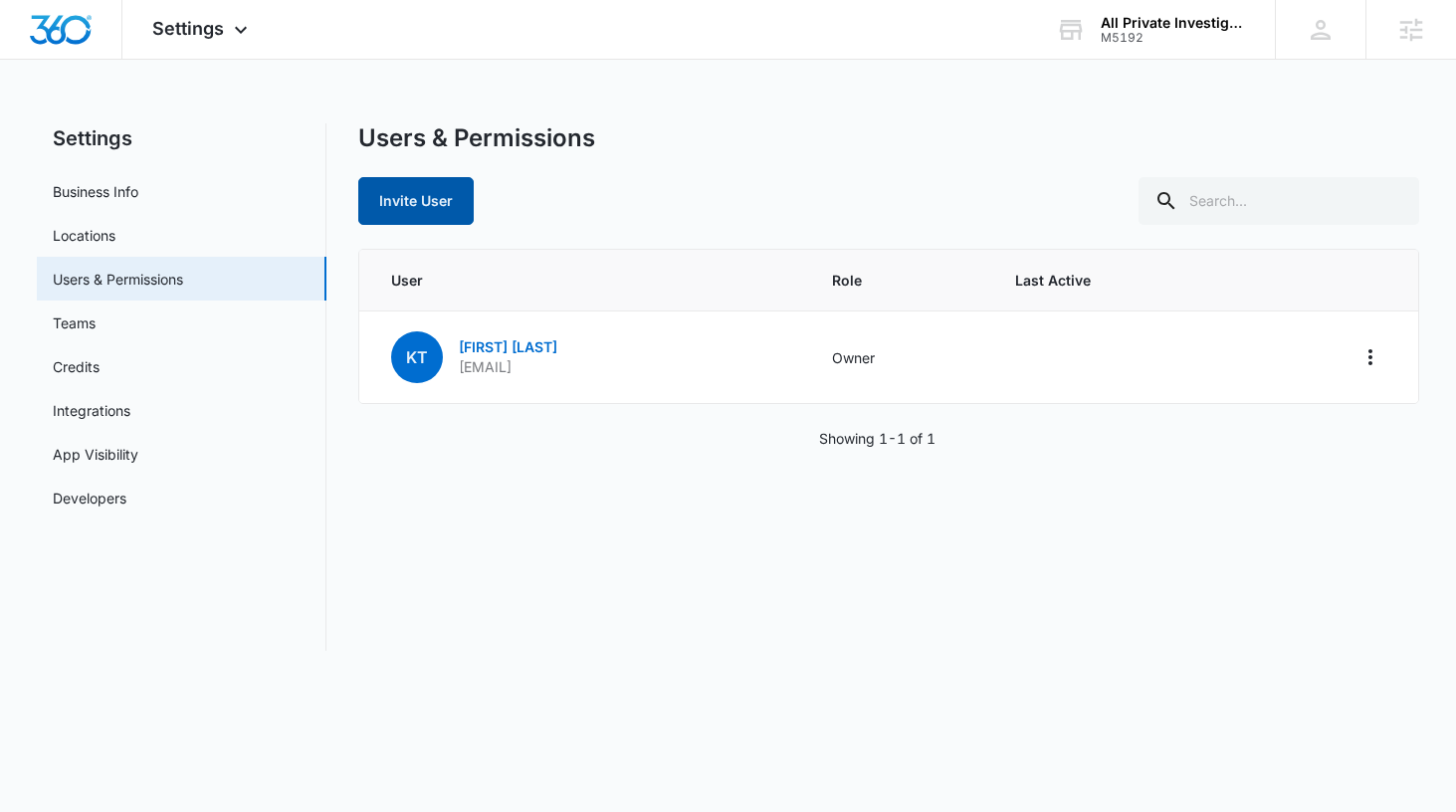 click on "Invite User" at bounding box center (416, 201) 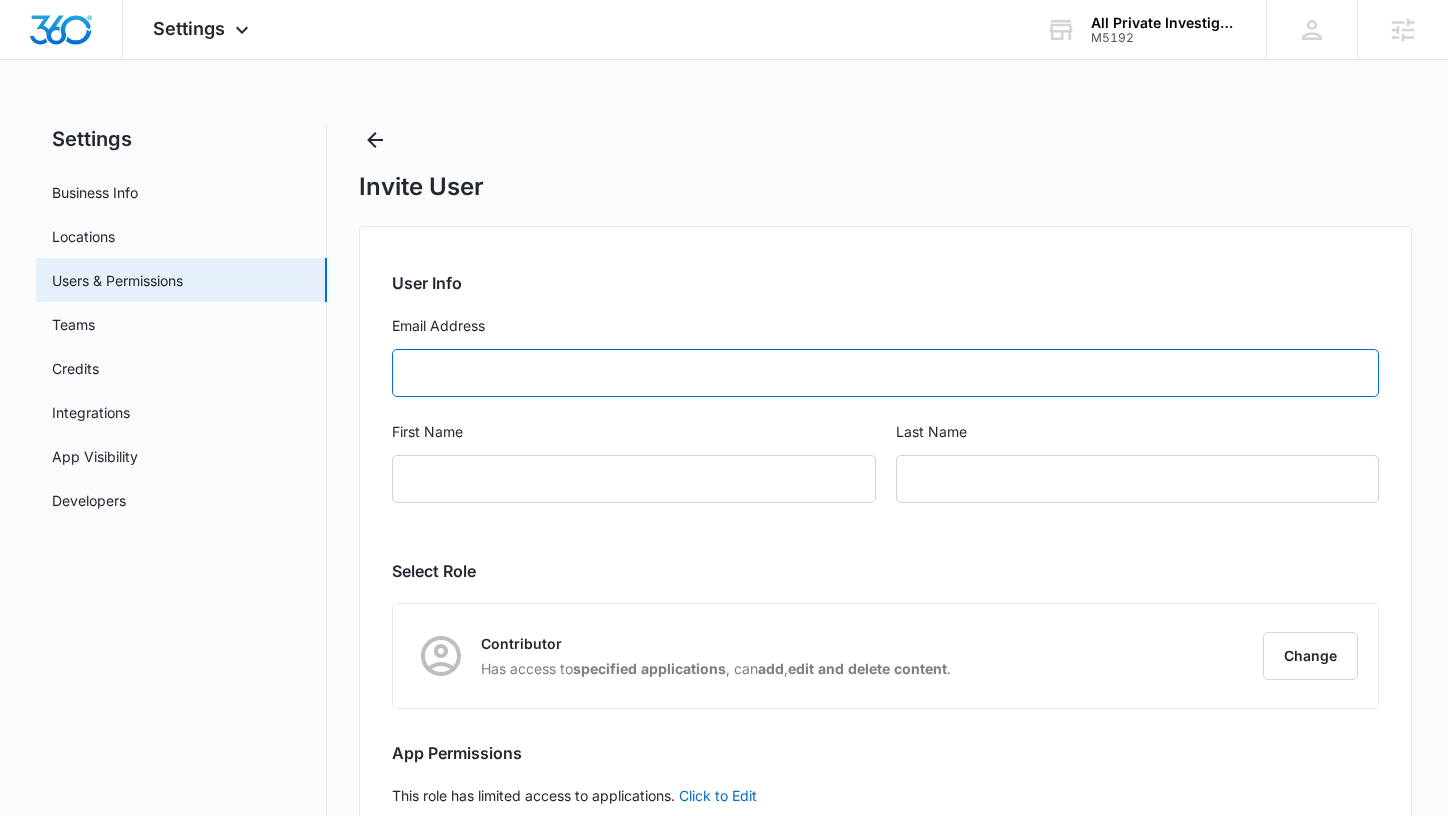 click on "Email Address" at bounding box center (885, 373) 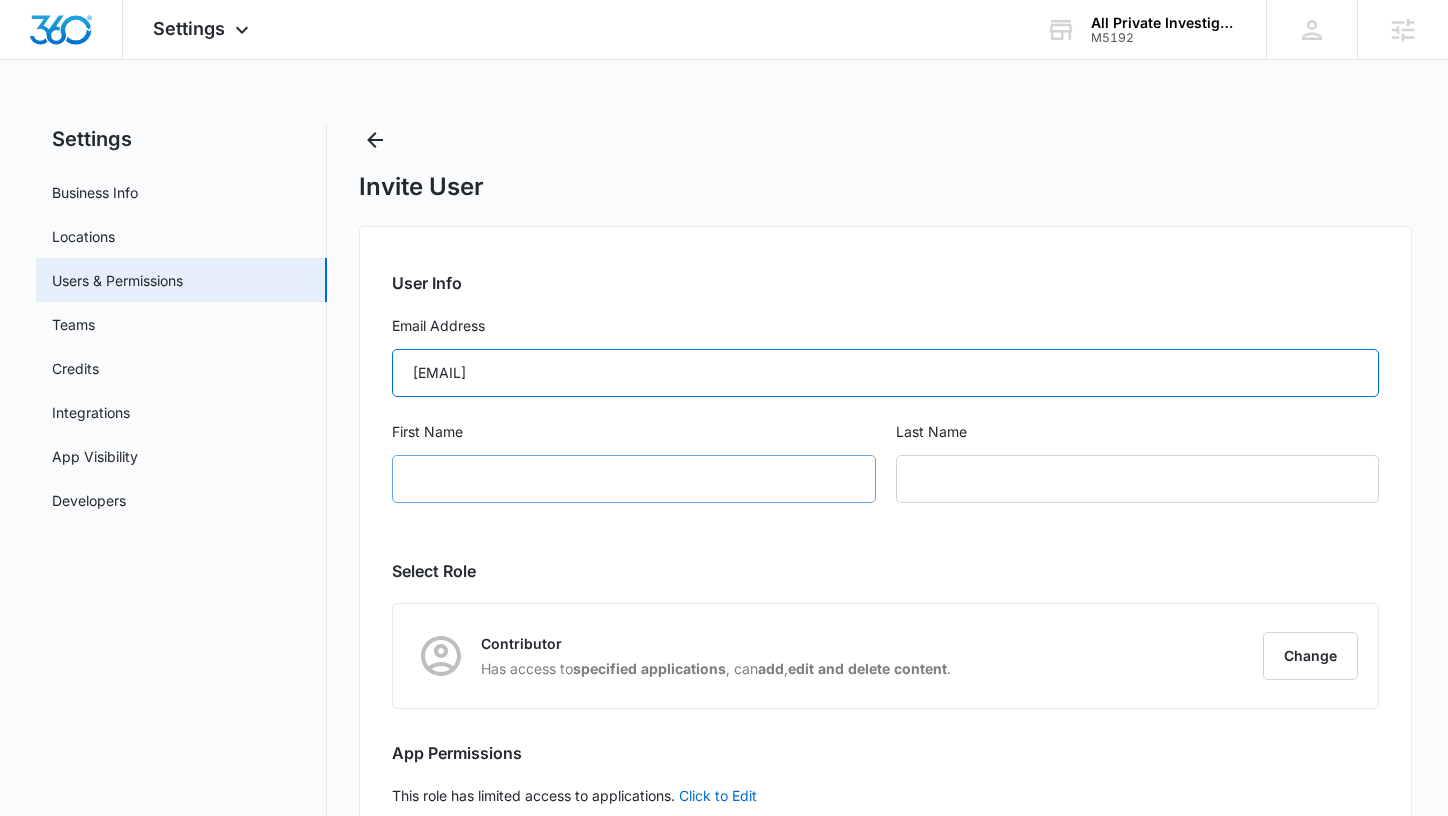 type on "ken@allpi.com" 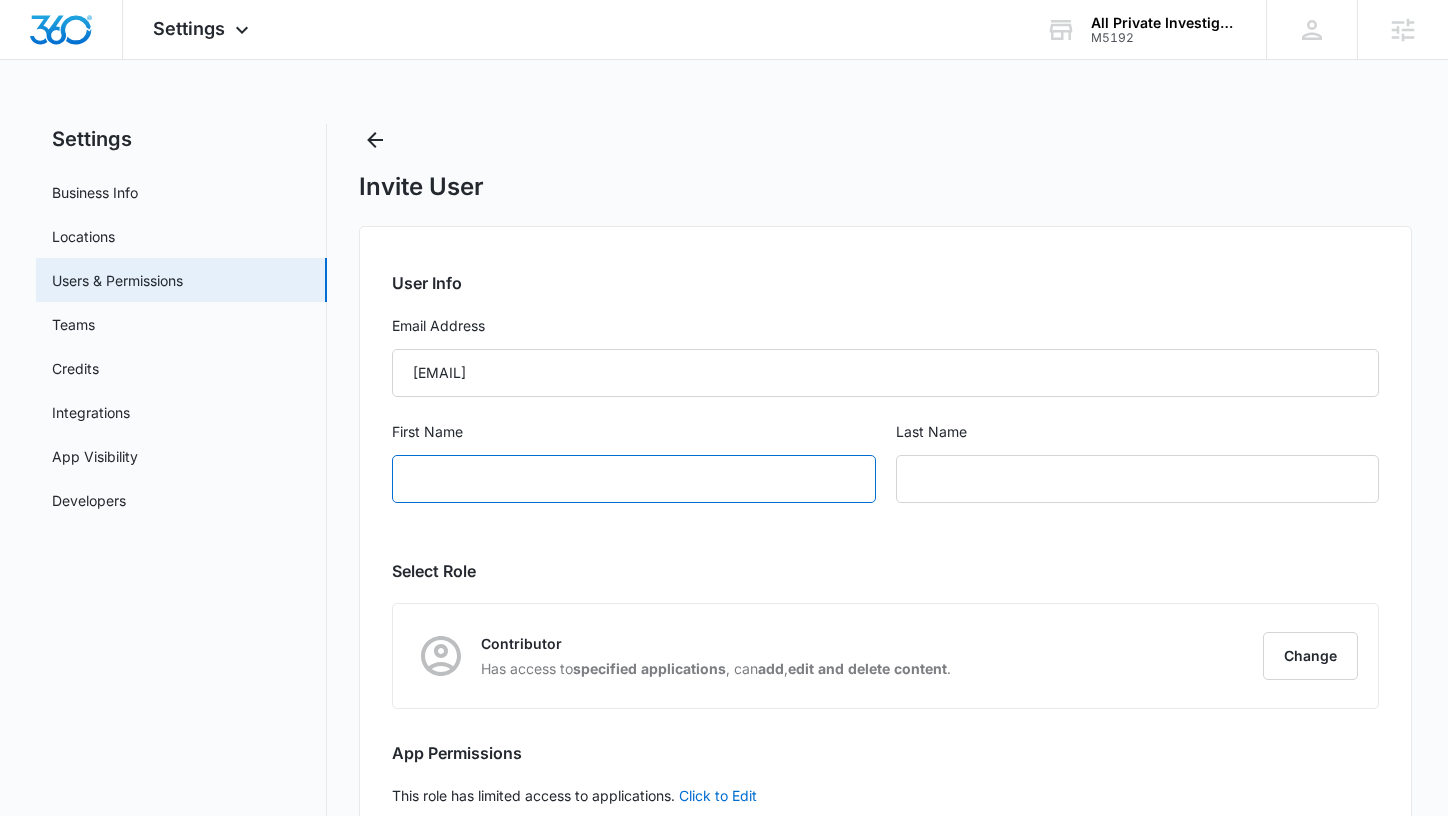 click on "First Name" at bounding box center (633, 479) 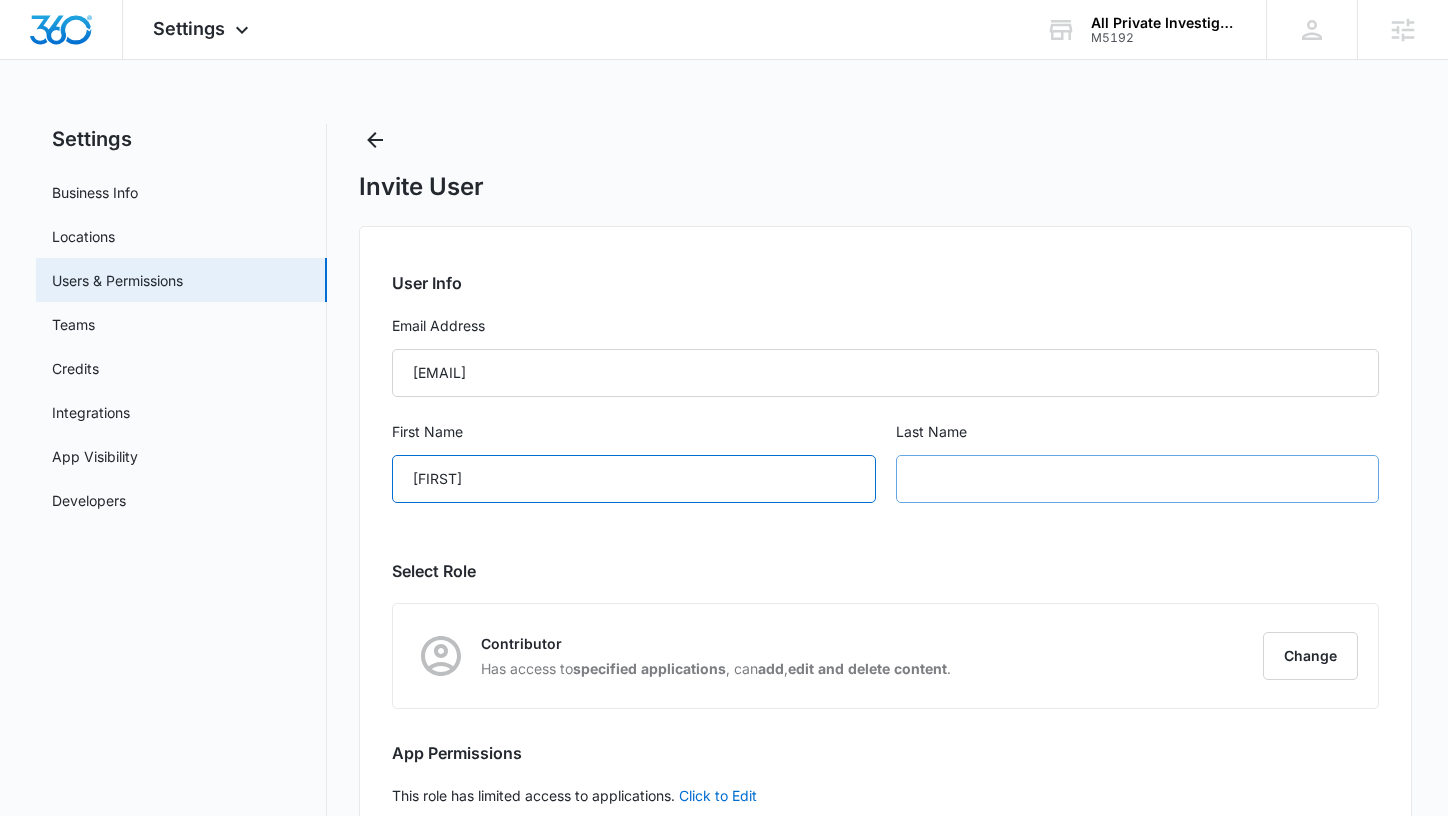 type on "Kenneth" 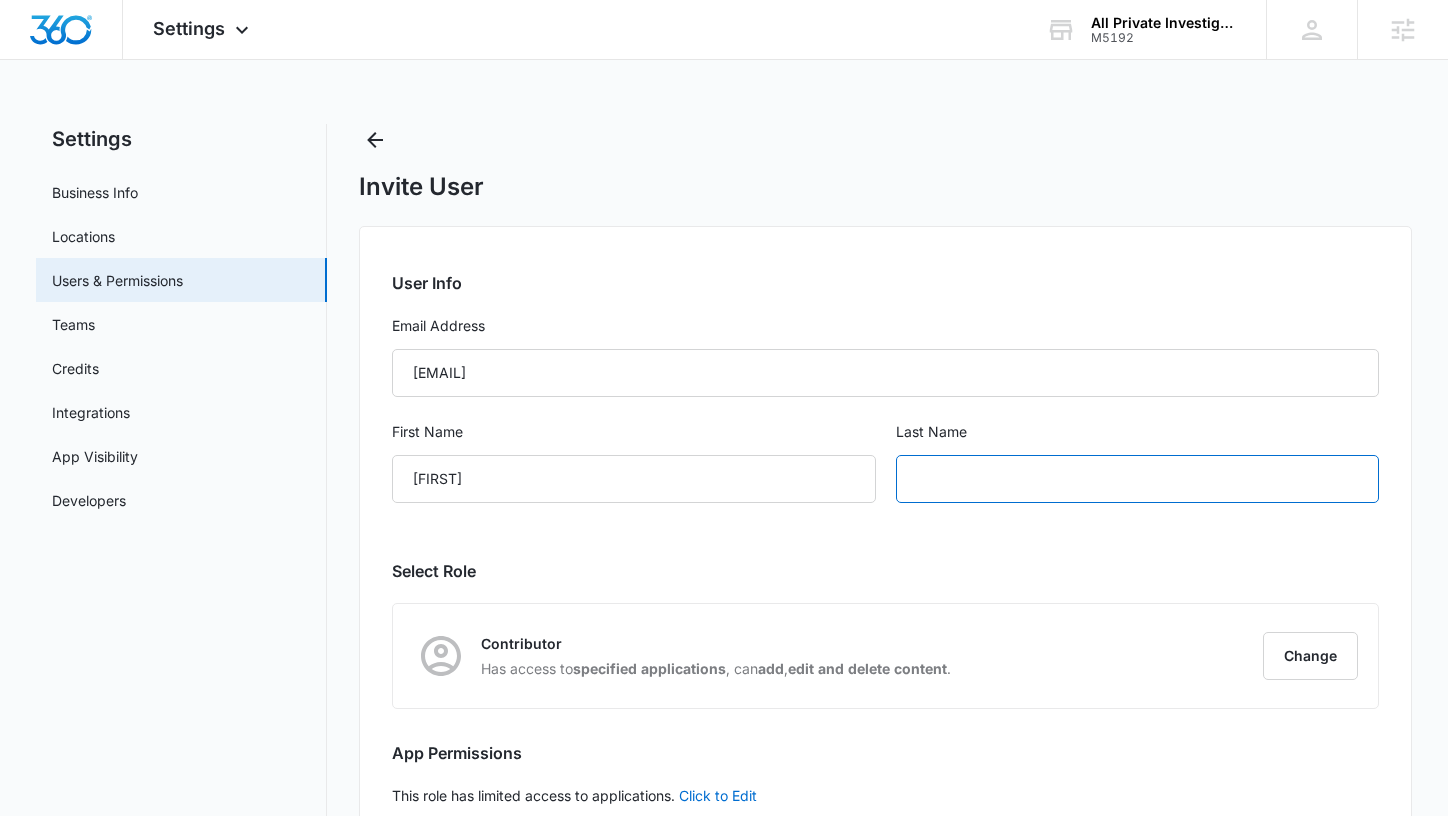 click at bounding box center (1137, 479) 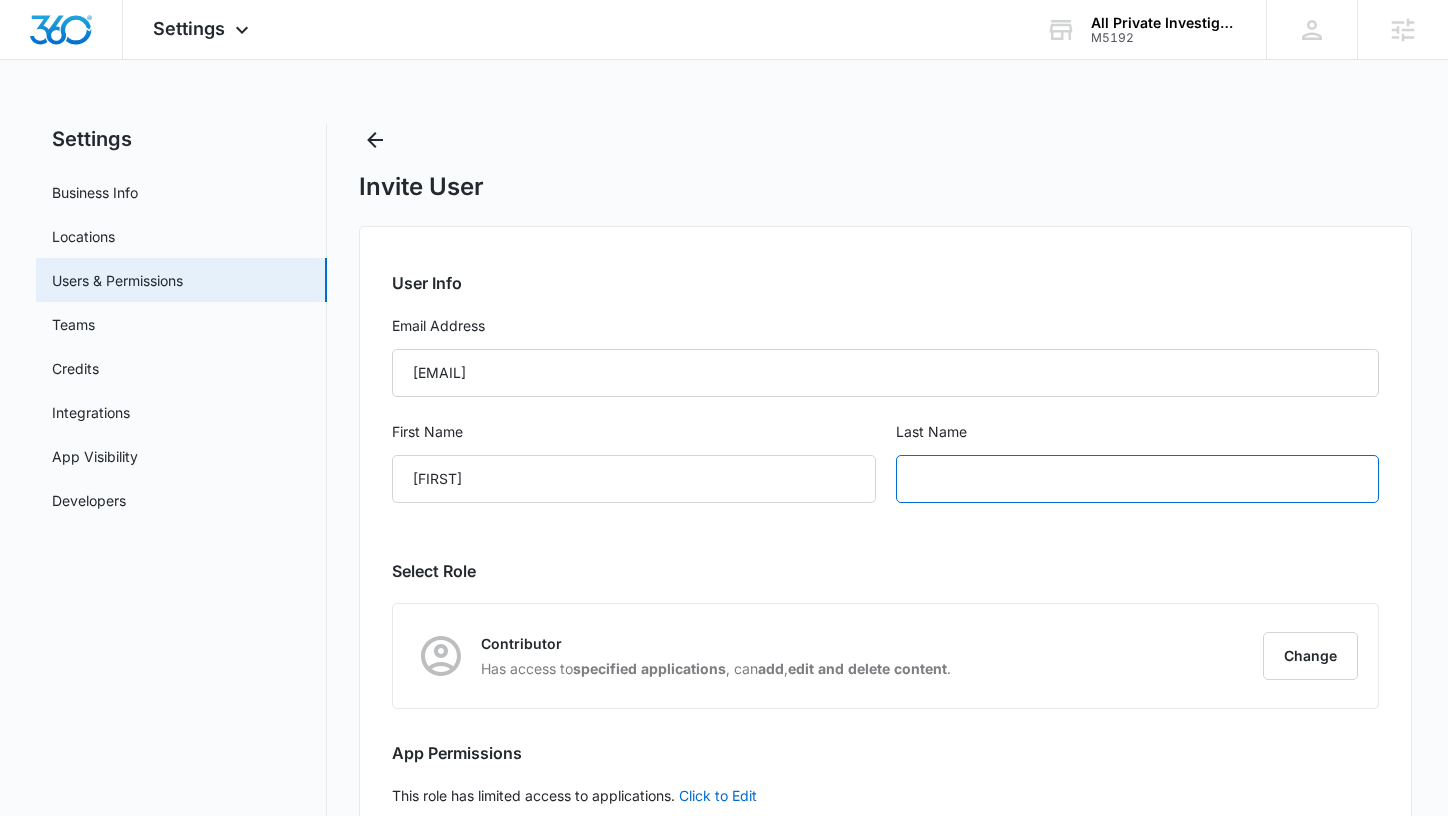 paste on "Tomlinson" 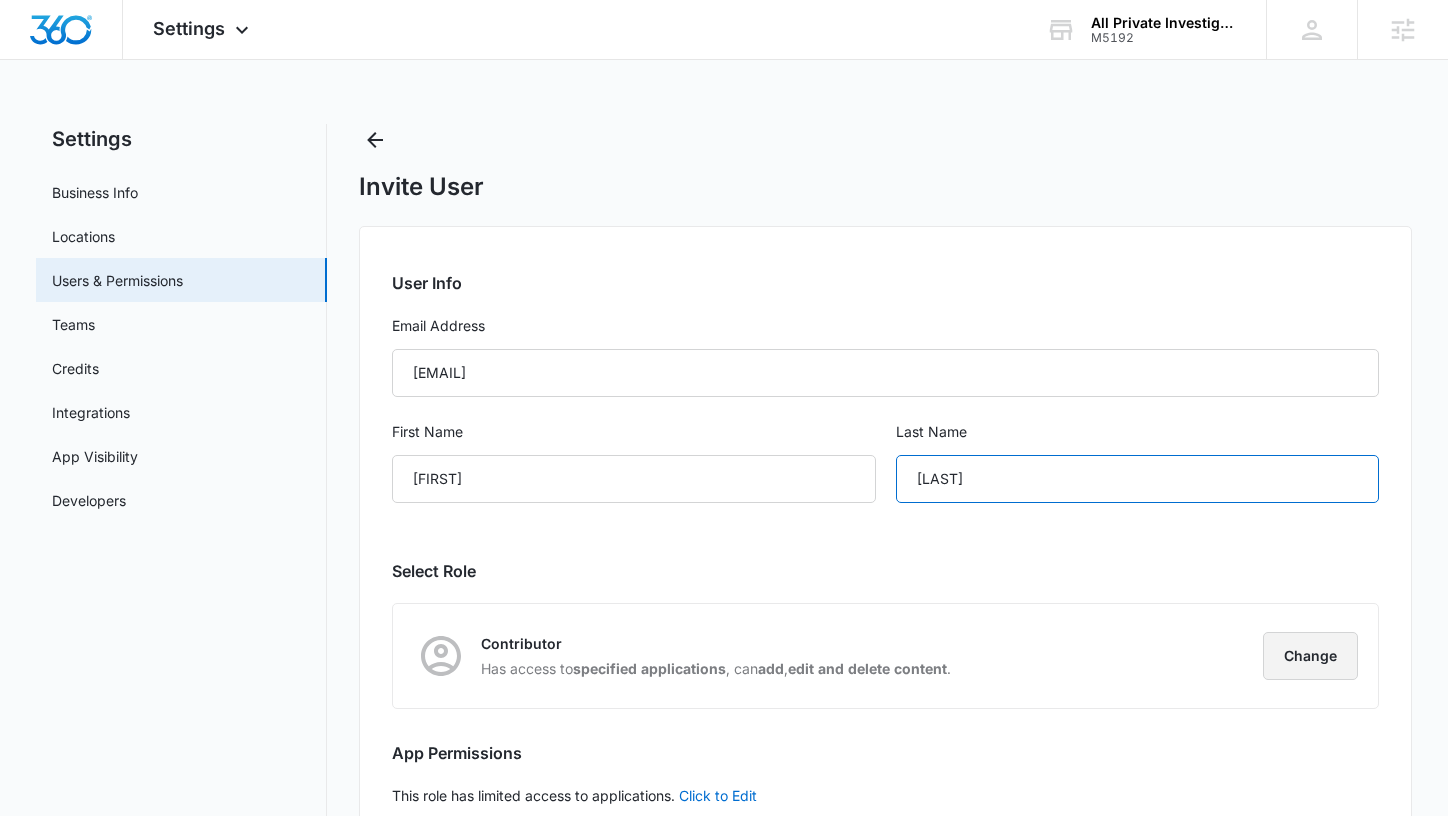 type on "Tomlinson" 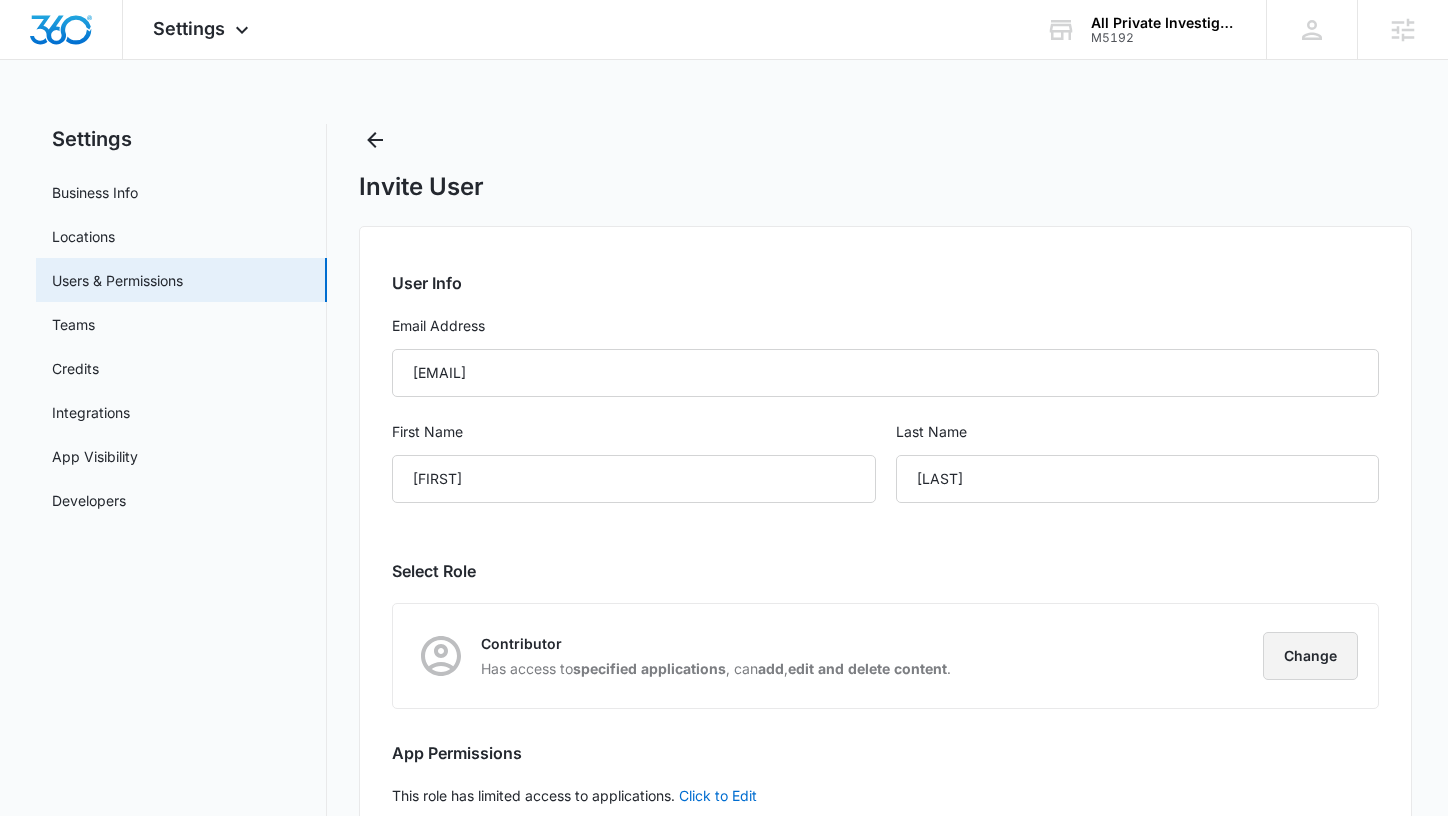 click on "Change" at bounding box center [1310, 656] 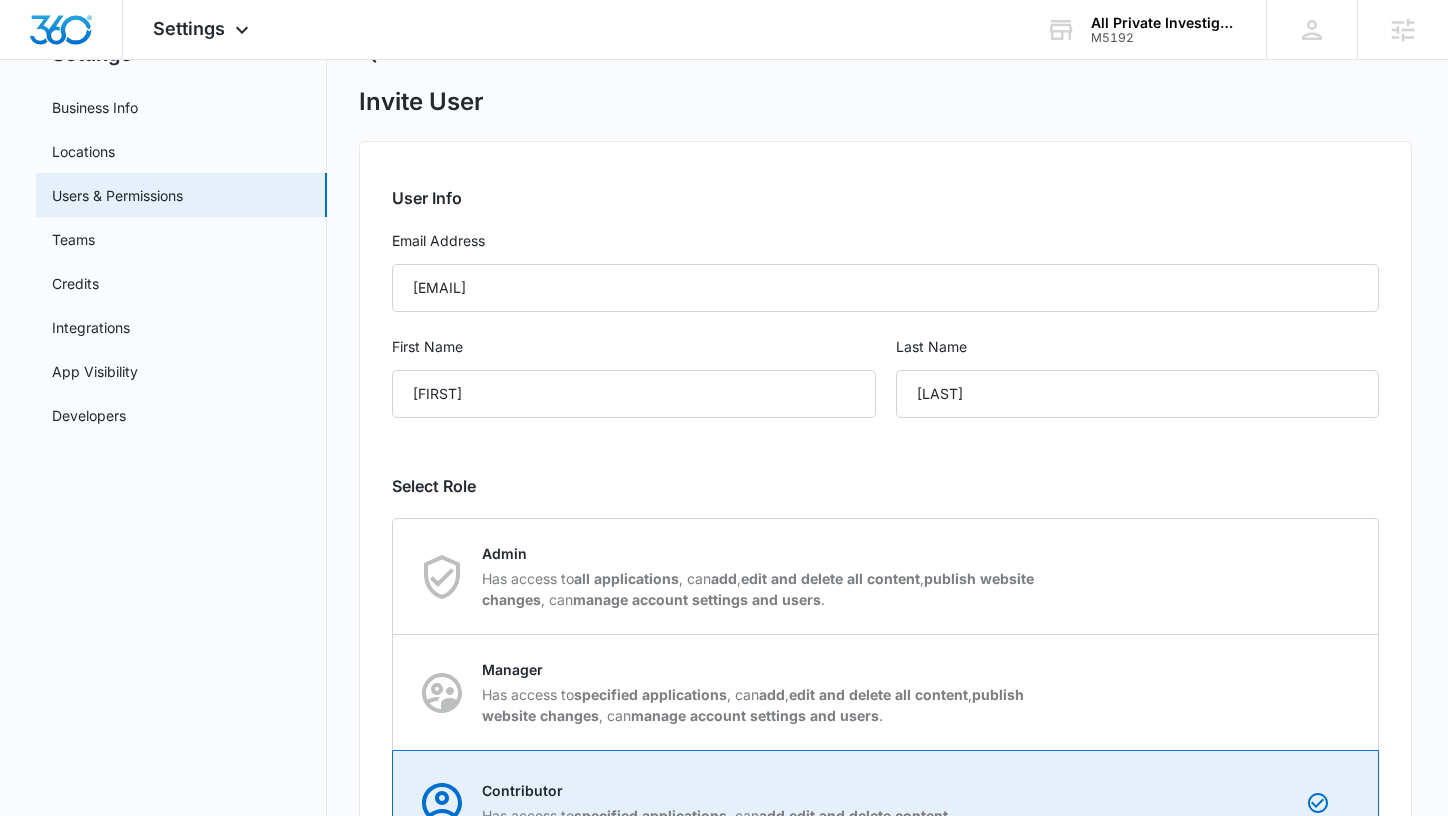 scroll, scrollTop: 265, scrollLeft: 0, axis: vertical 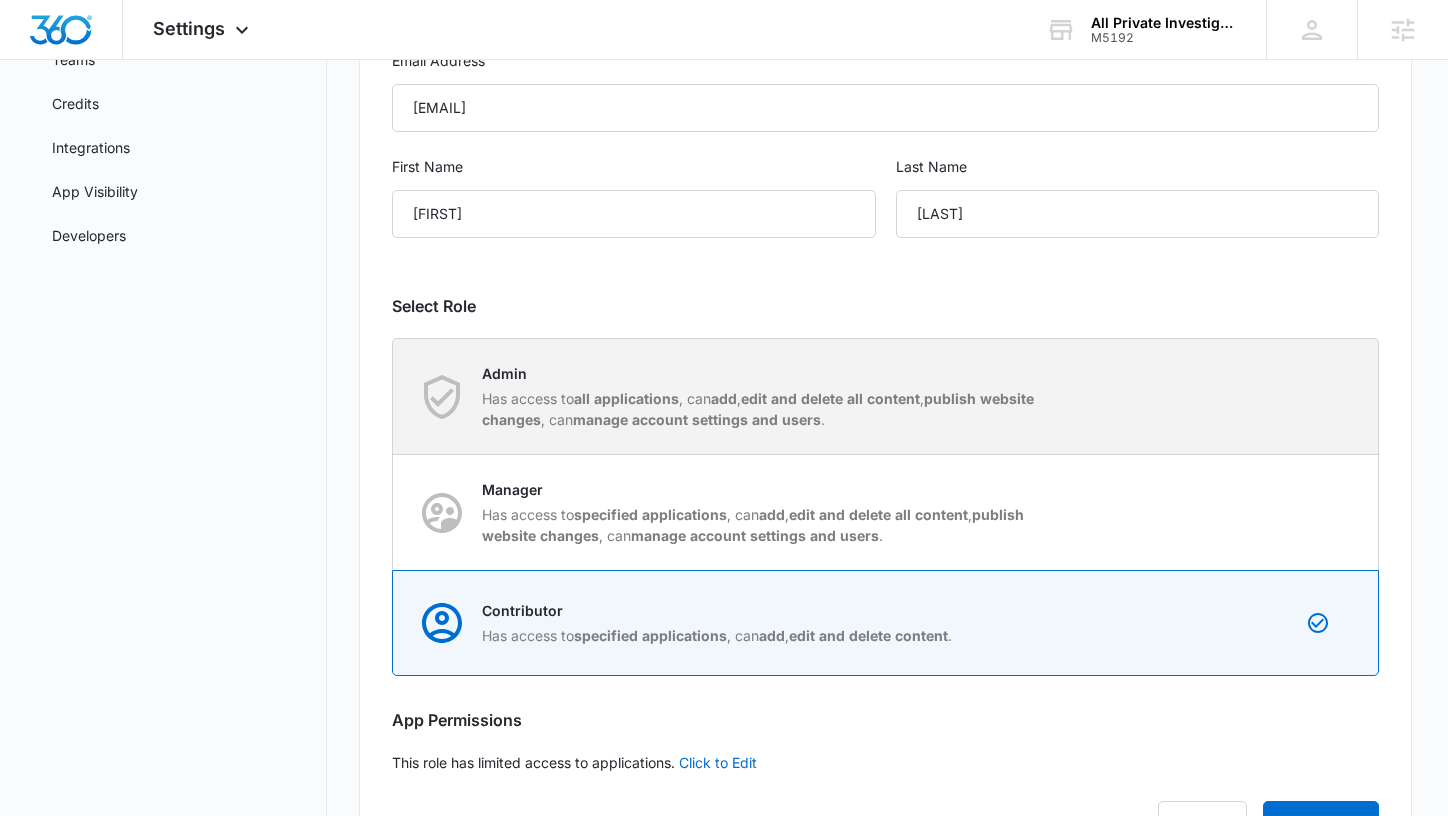click on "Has access to  all applications , can  add ,  edit and delete all content ,  publish website changes , can  manage account settings and users ." at bounding box center (763, 409) 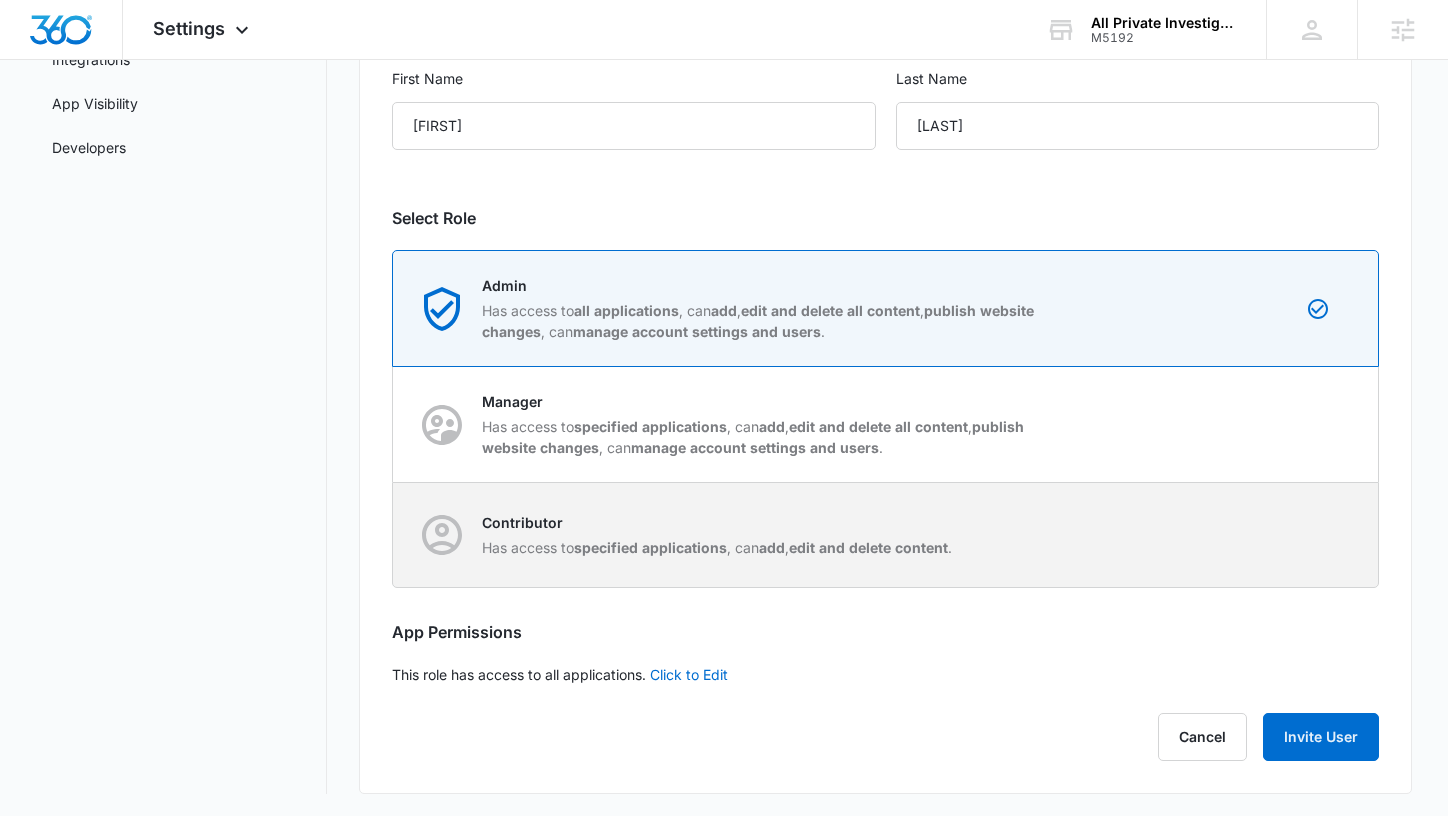 scroll, scrollTop: 355, scrollLeft: 0, axis: vertical 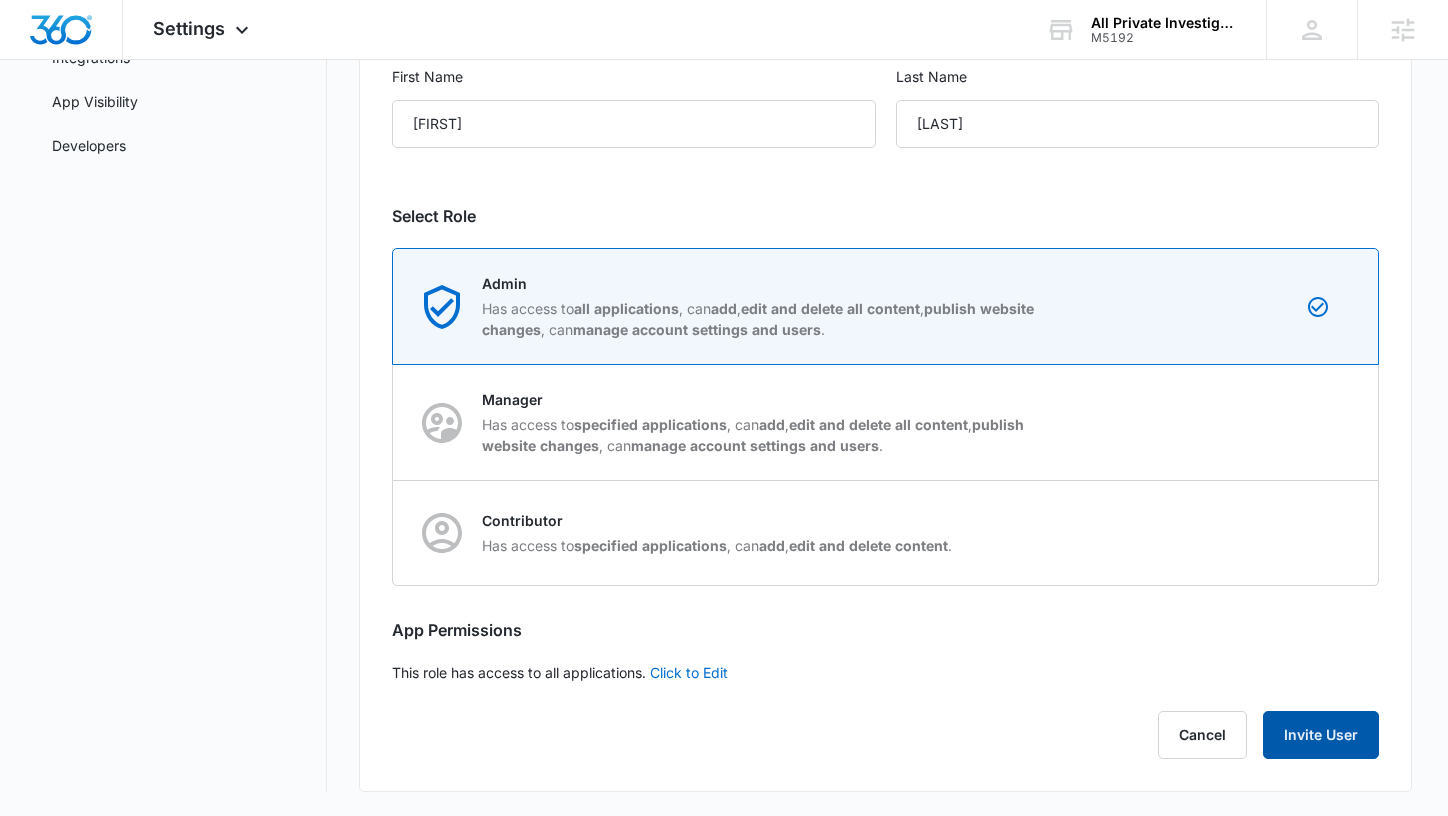click on "Invite User" at bounding box center (1321, 735) 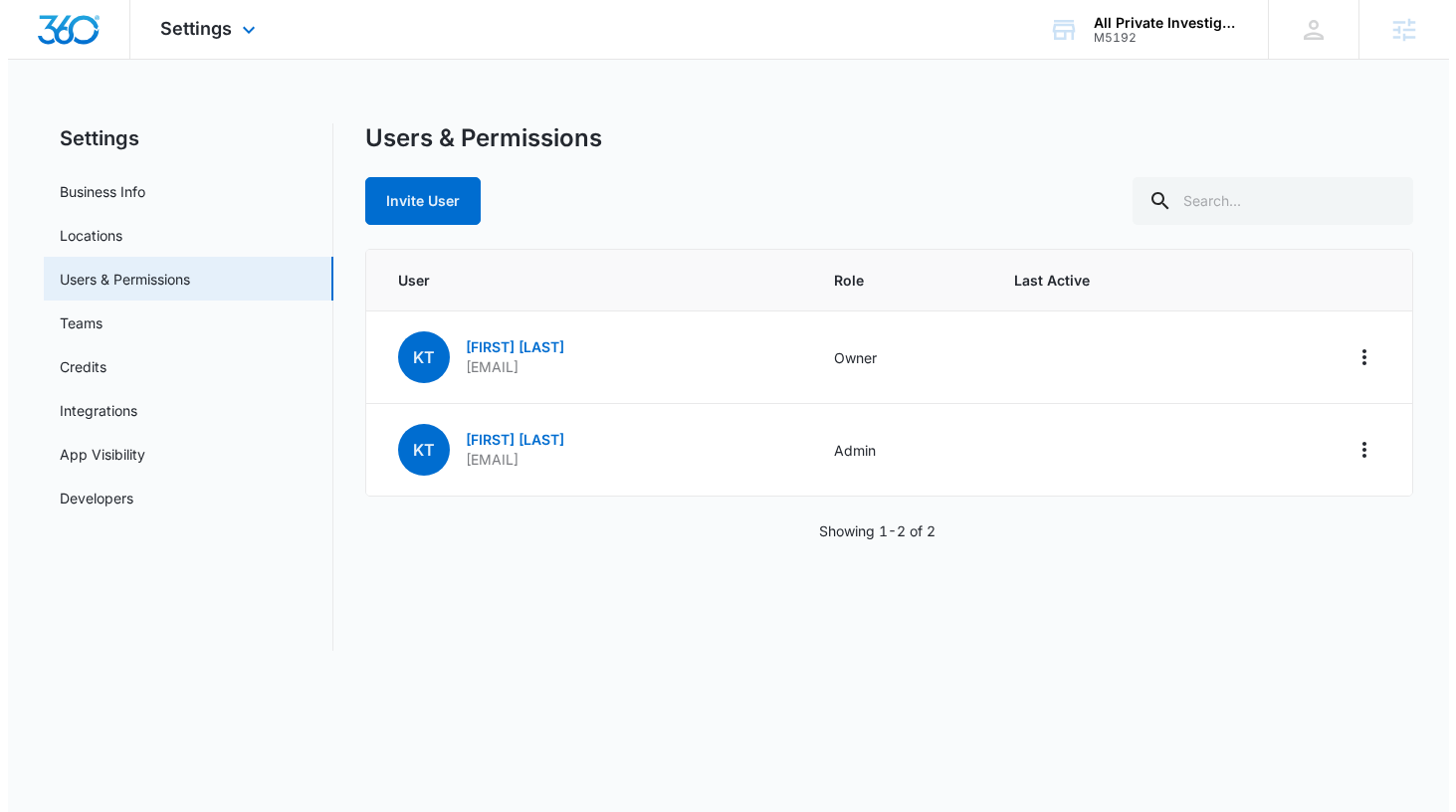 scroll, scrollTop: 0, scrollLeft: 0, axis: both 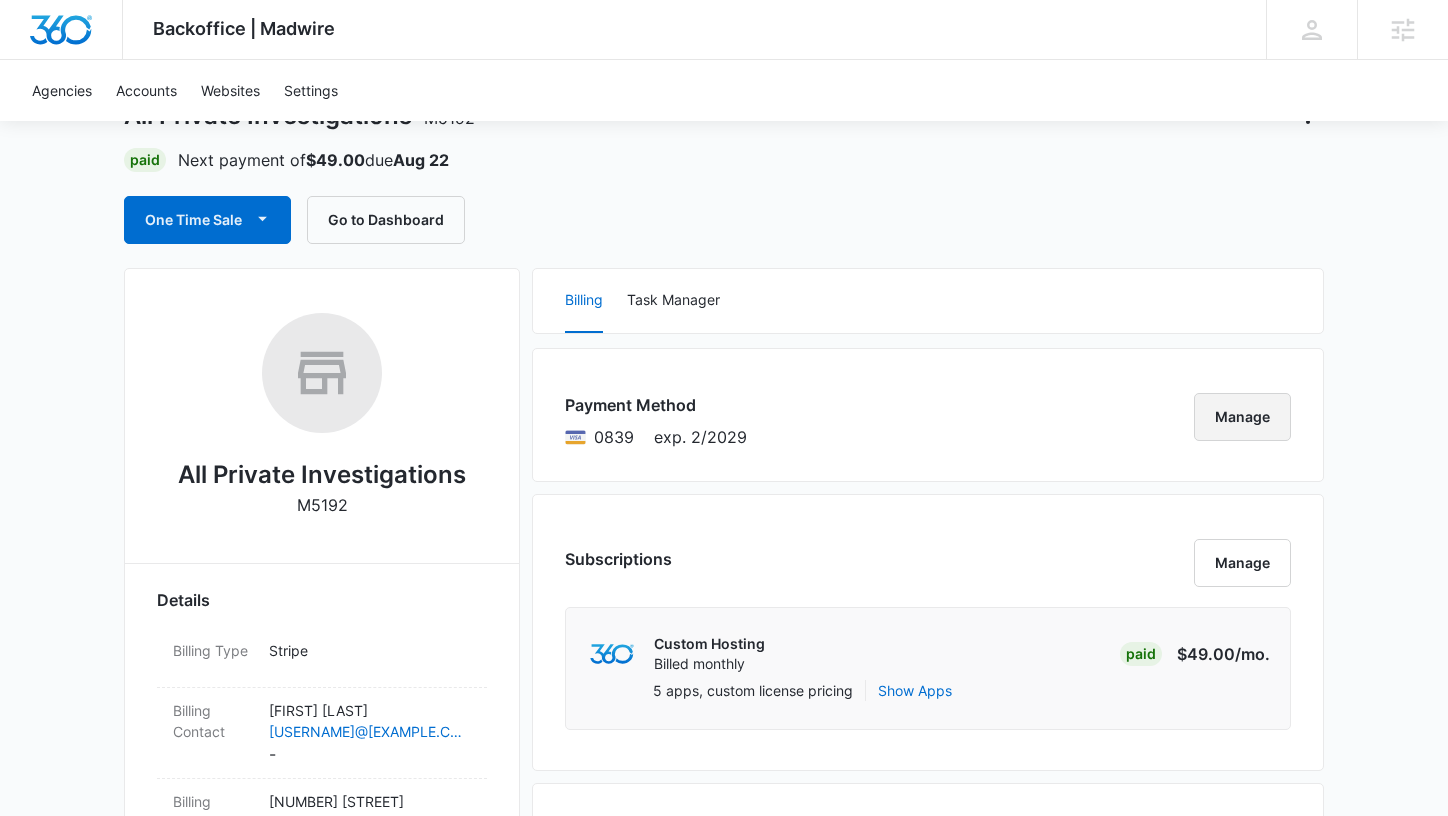 click on "Manage" at bounding box center (1242, 417) 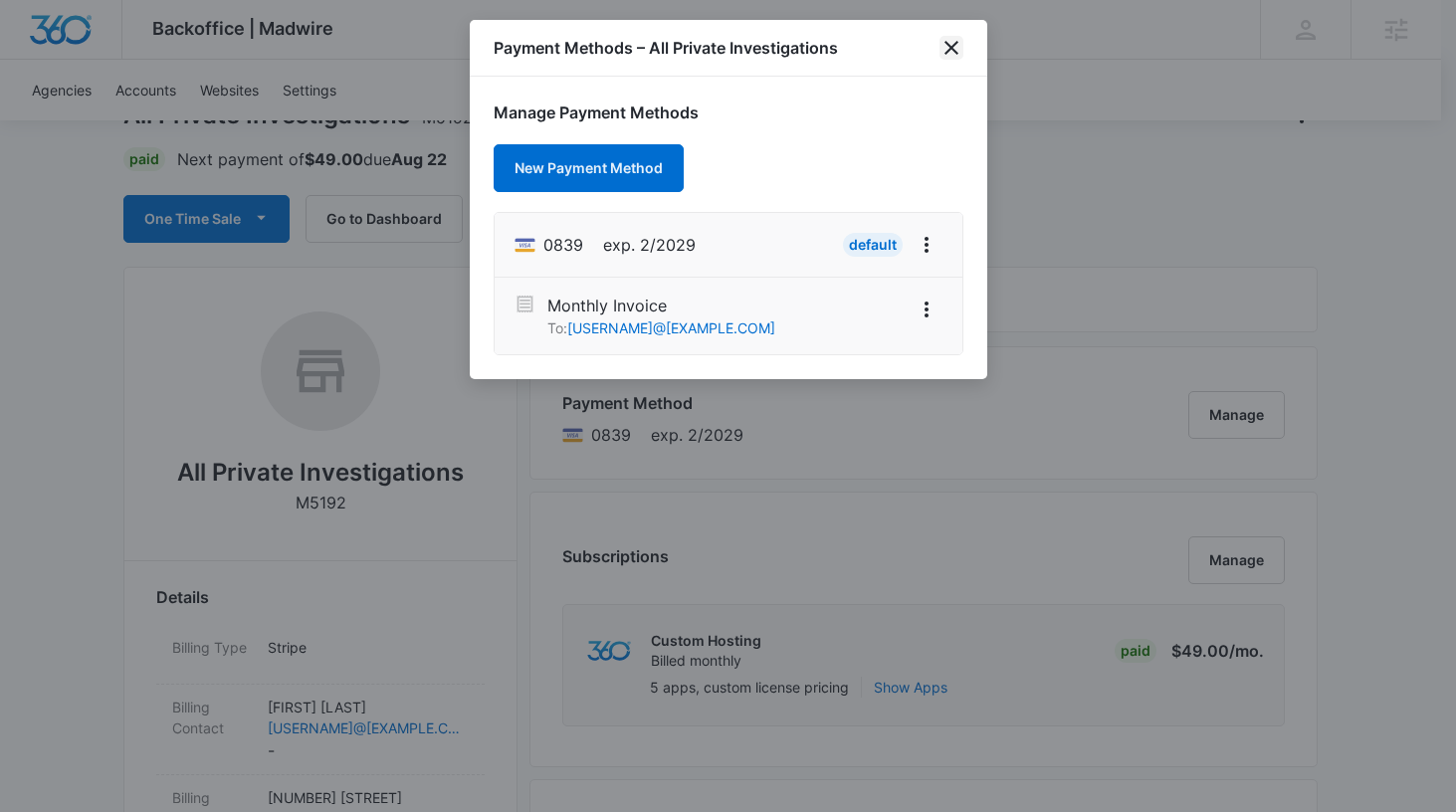 click 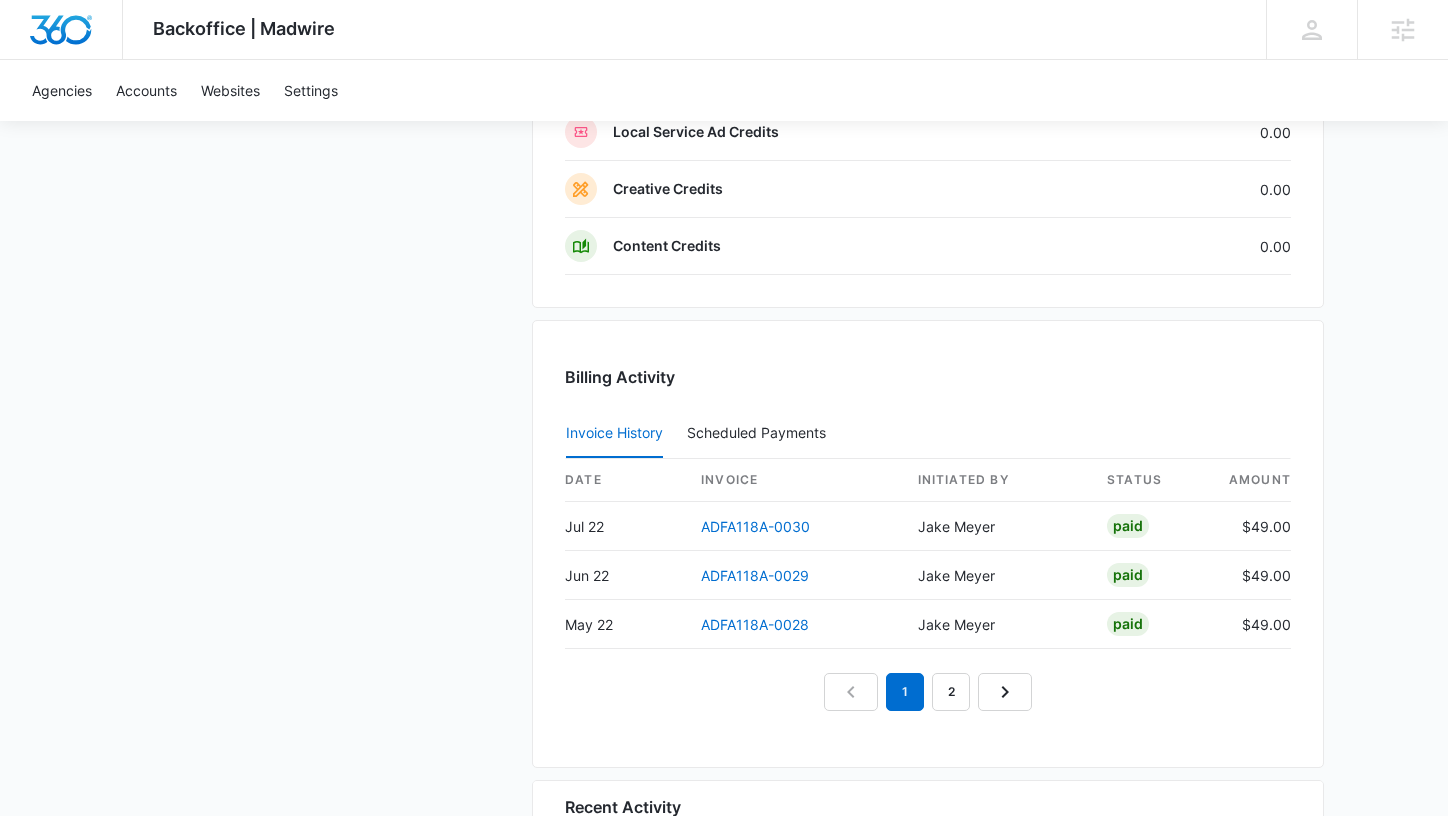 scroll, scrollTop: 2033, scrollLeft: 0, axis: vertical 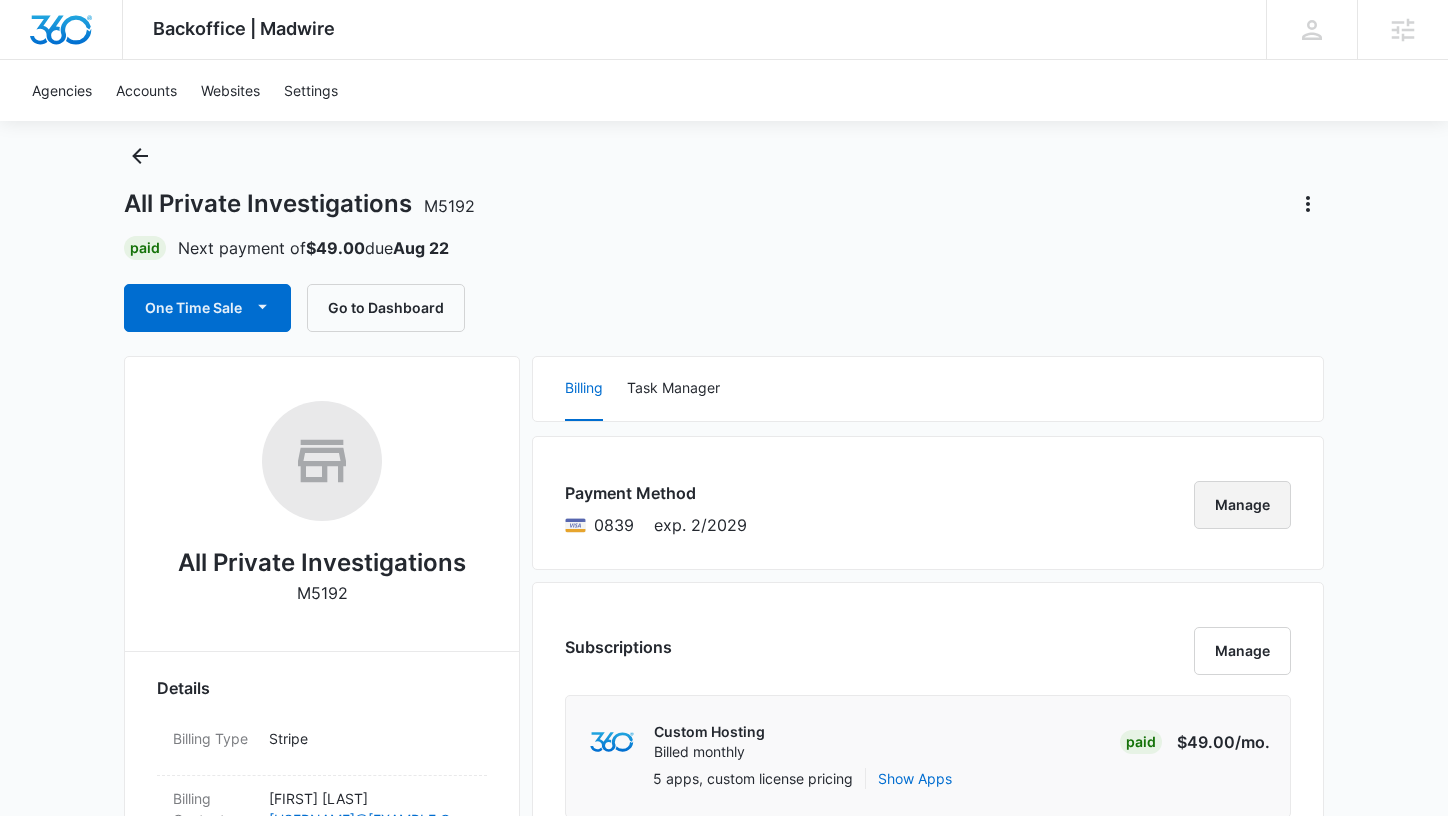 click on "Manage" at bounding box center (1242, 505) 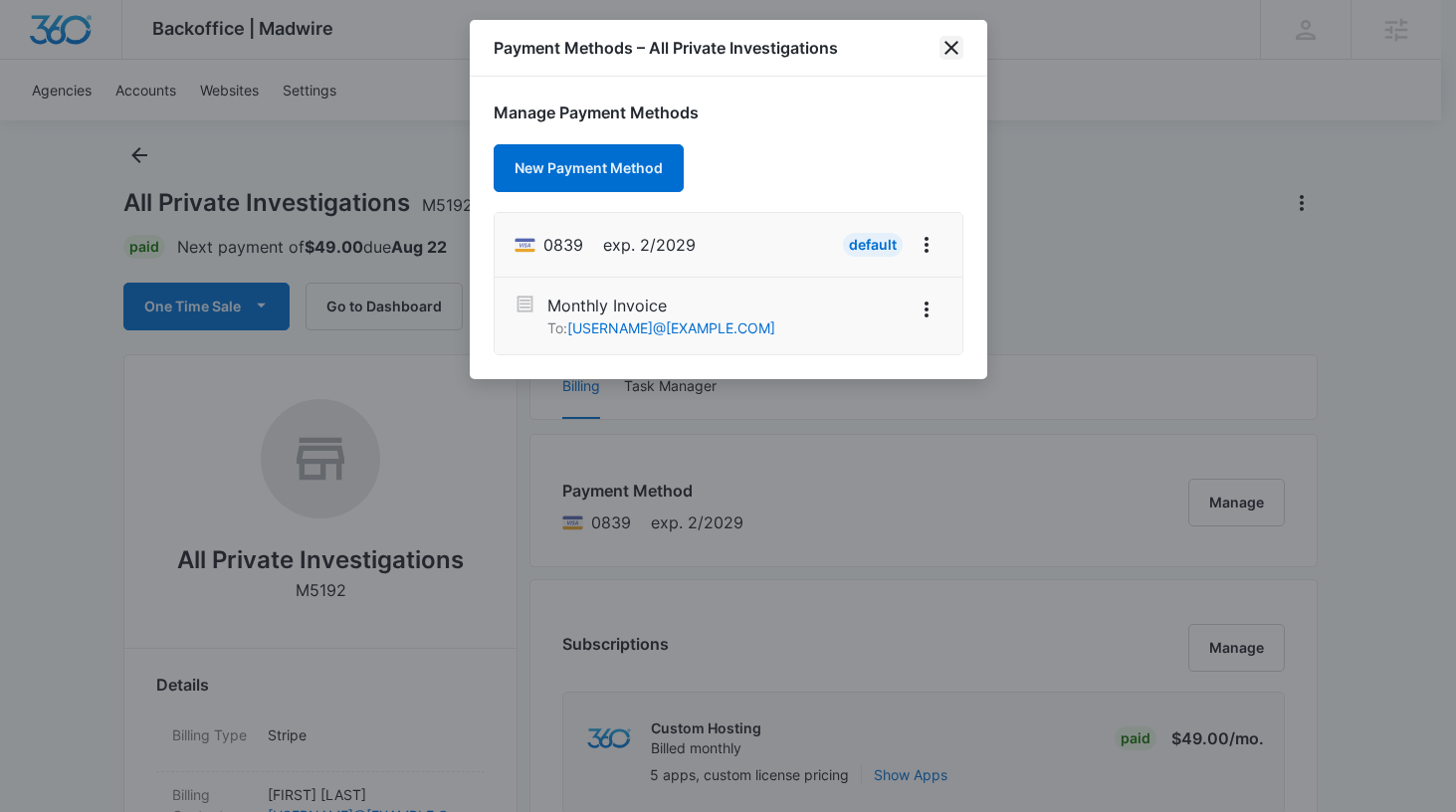 click 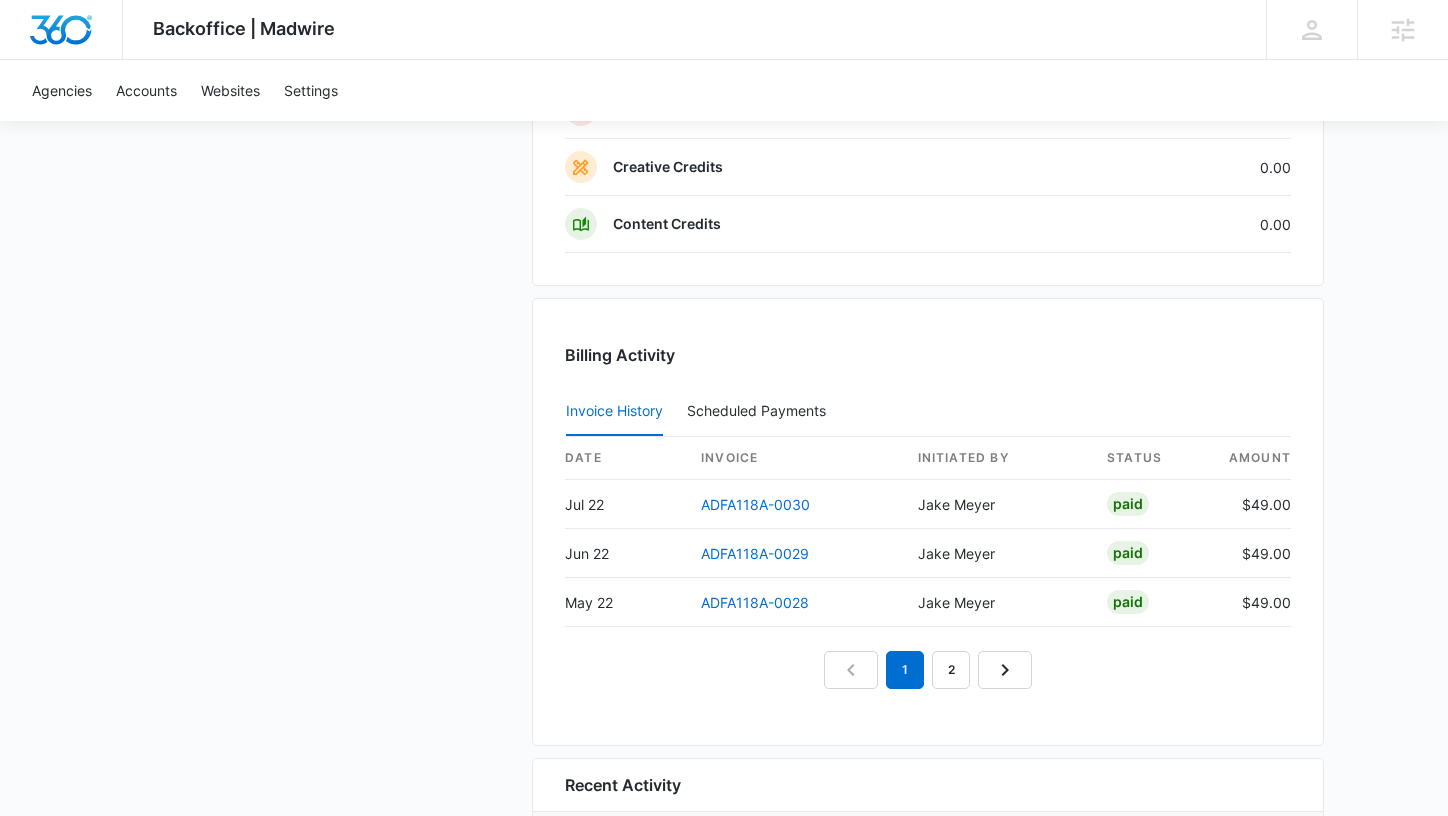 scroll, scrollTop: 1862, scrollLeft: 0, axis: vertical 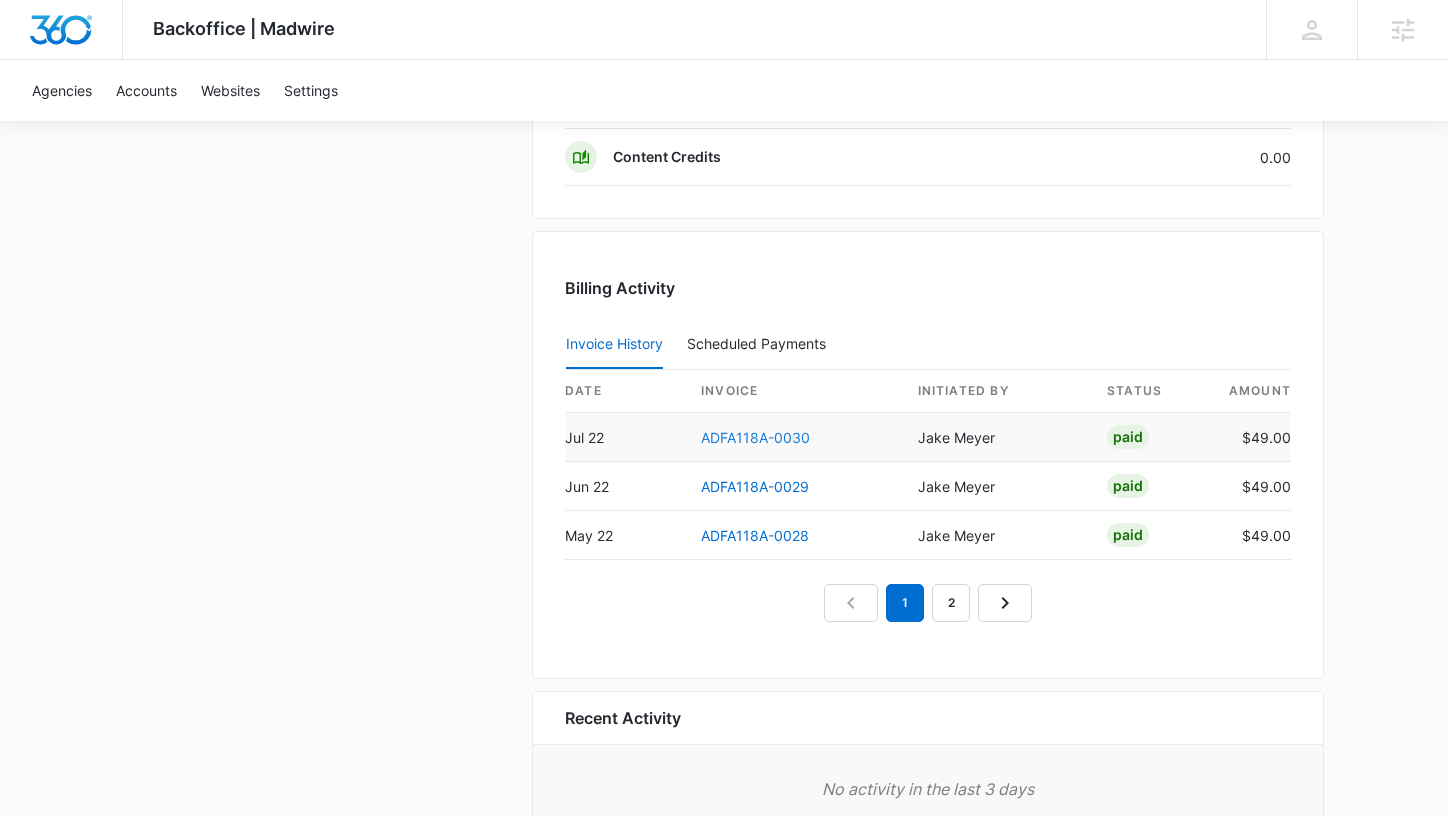 click on "ADFA118A-0030" at bounding box center [755, 437] 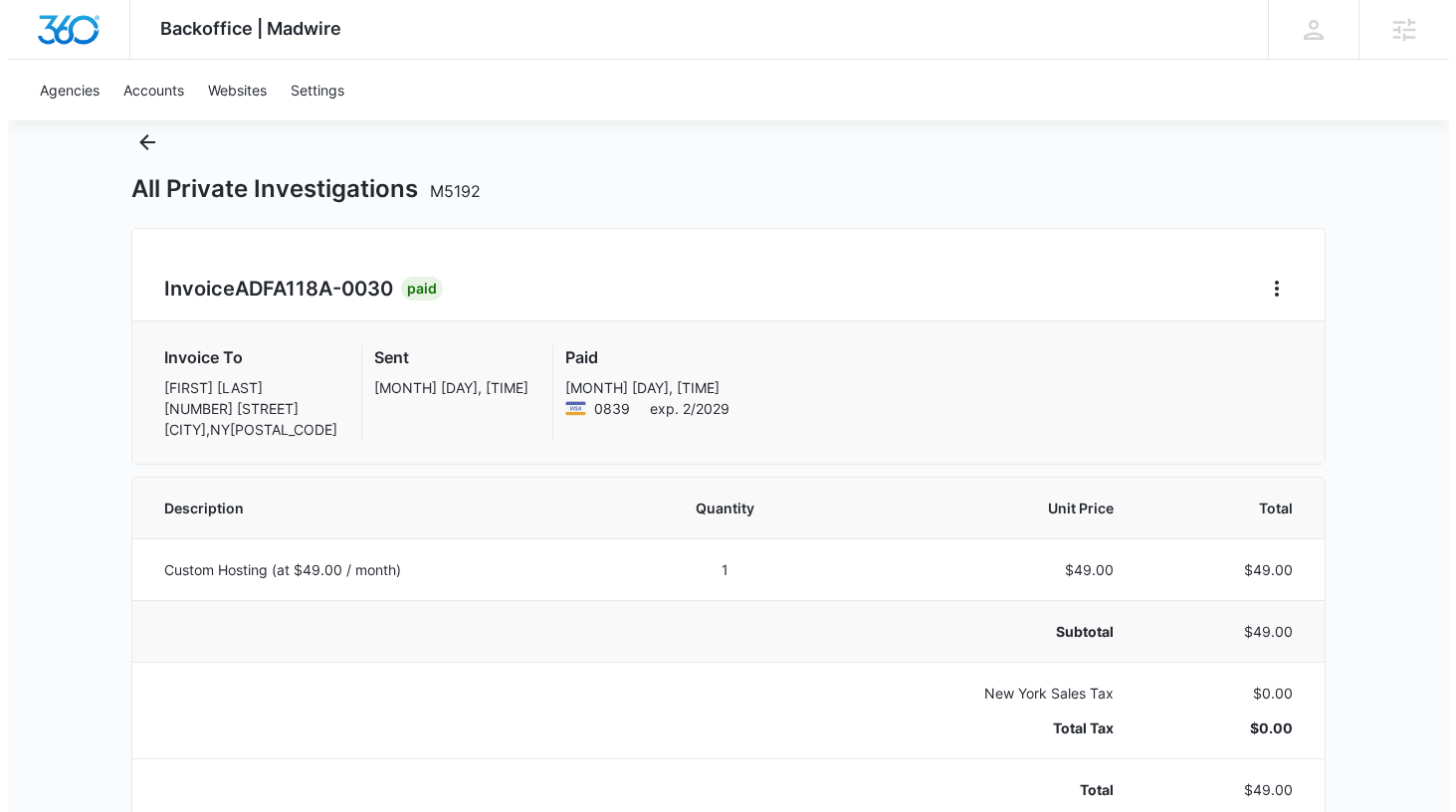 scroll, scrollTop: 0, scrollLeft: 0, axis: both 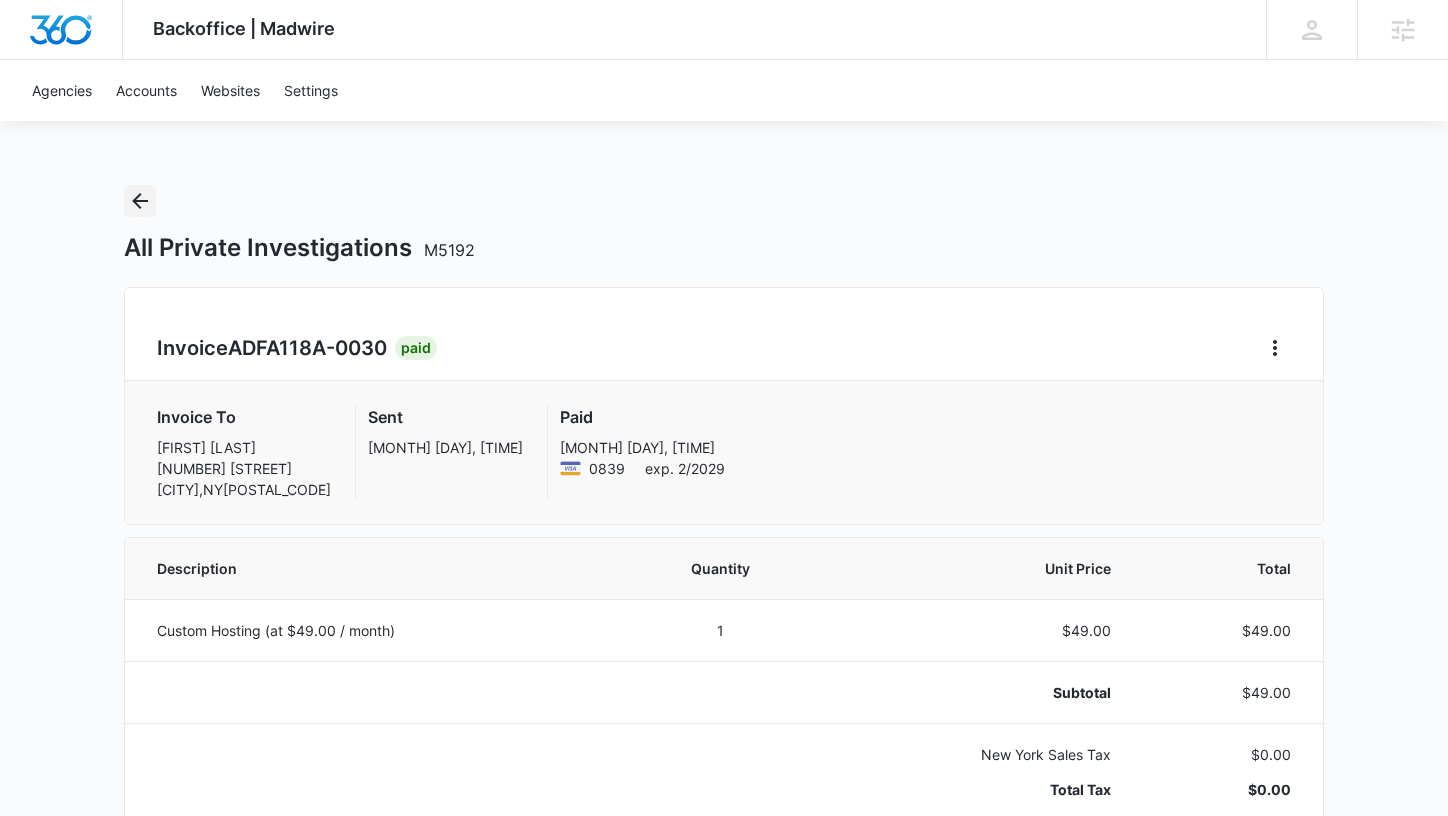 click 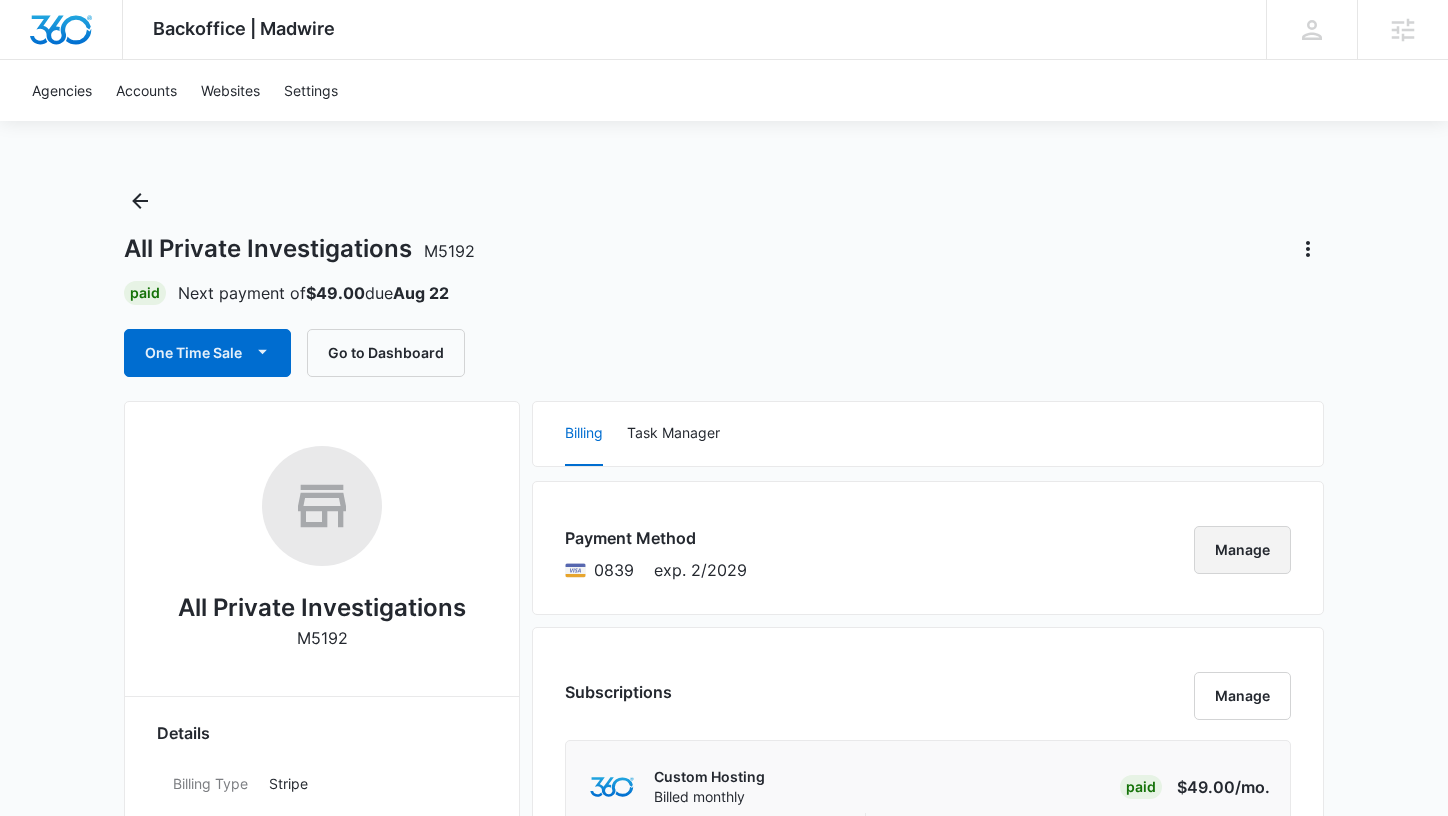 click on "Manage" at bounding box center [1242, 550] 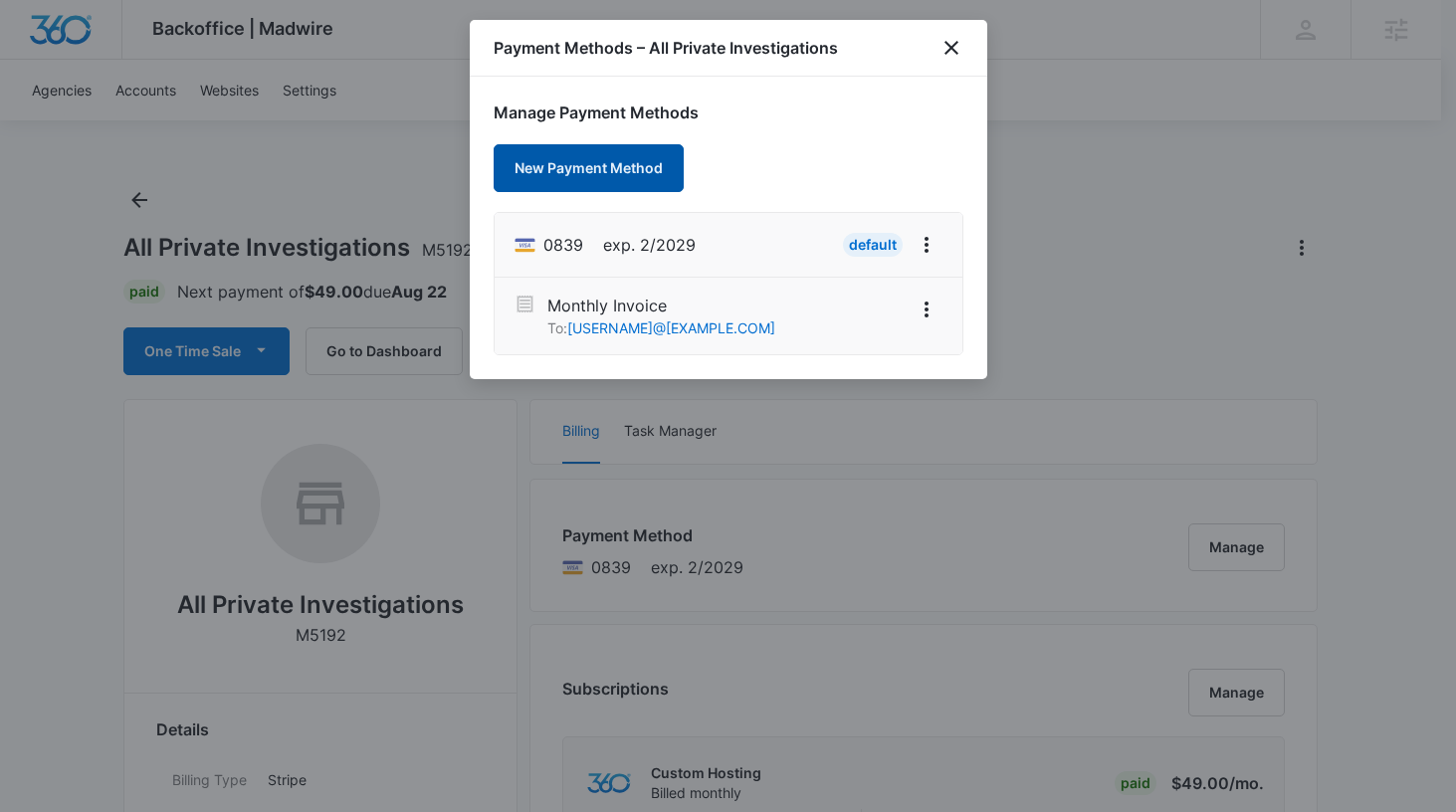 click on "New Payment Method" at bounding box center [588, 168] 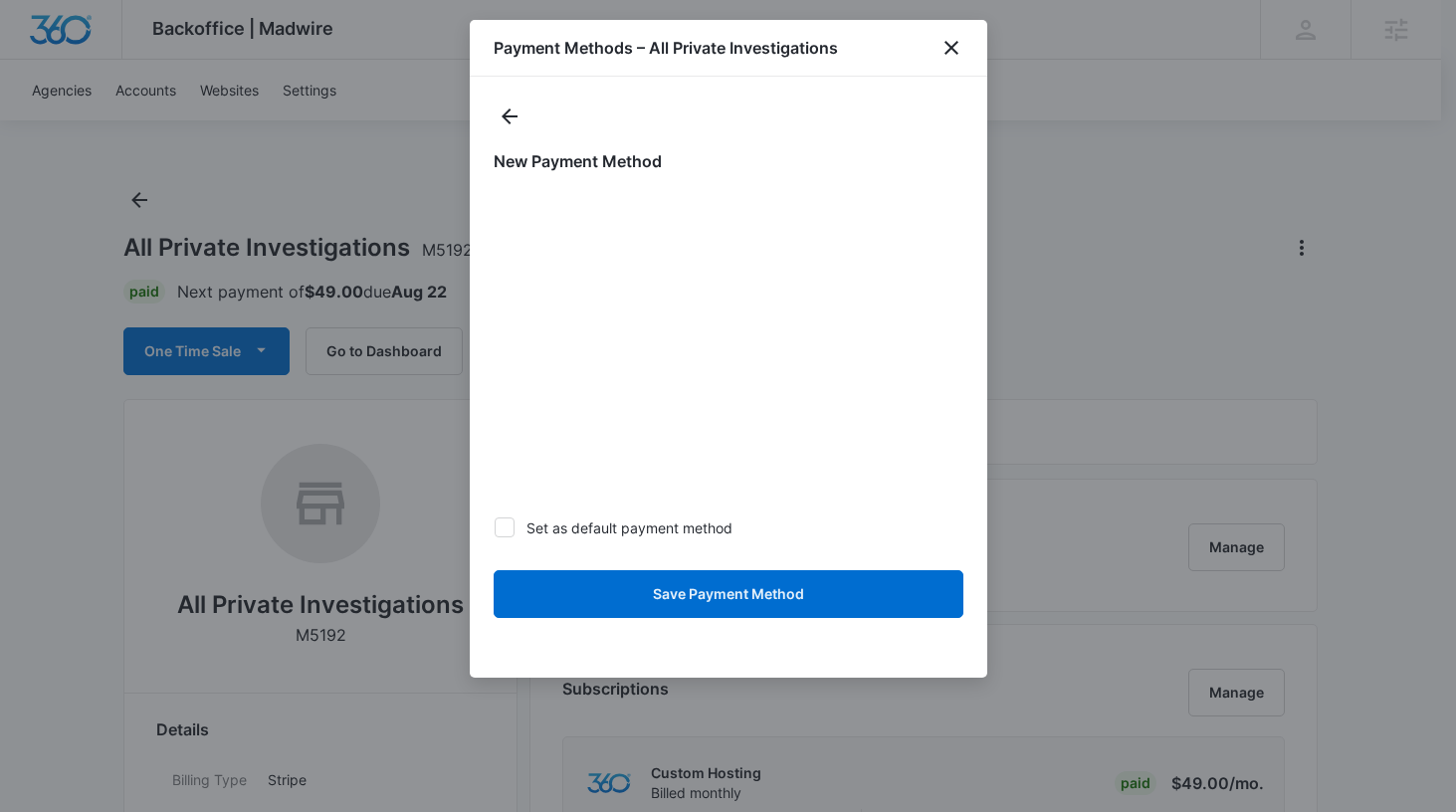 click on "Set as default payment method" at bounding box center (728, 527) 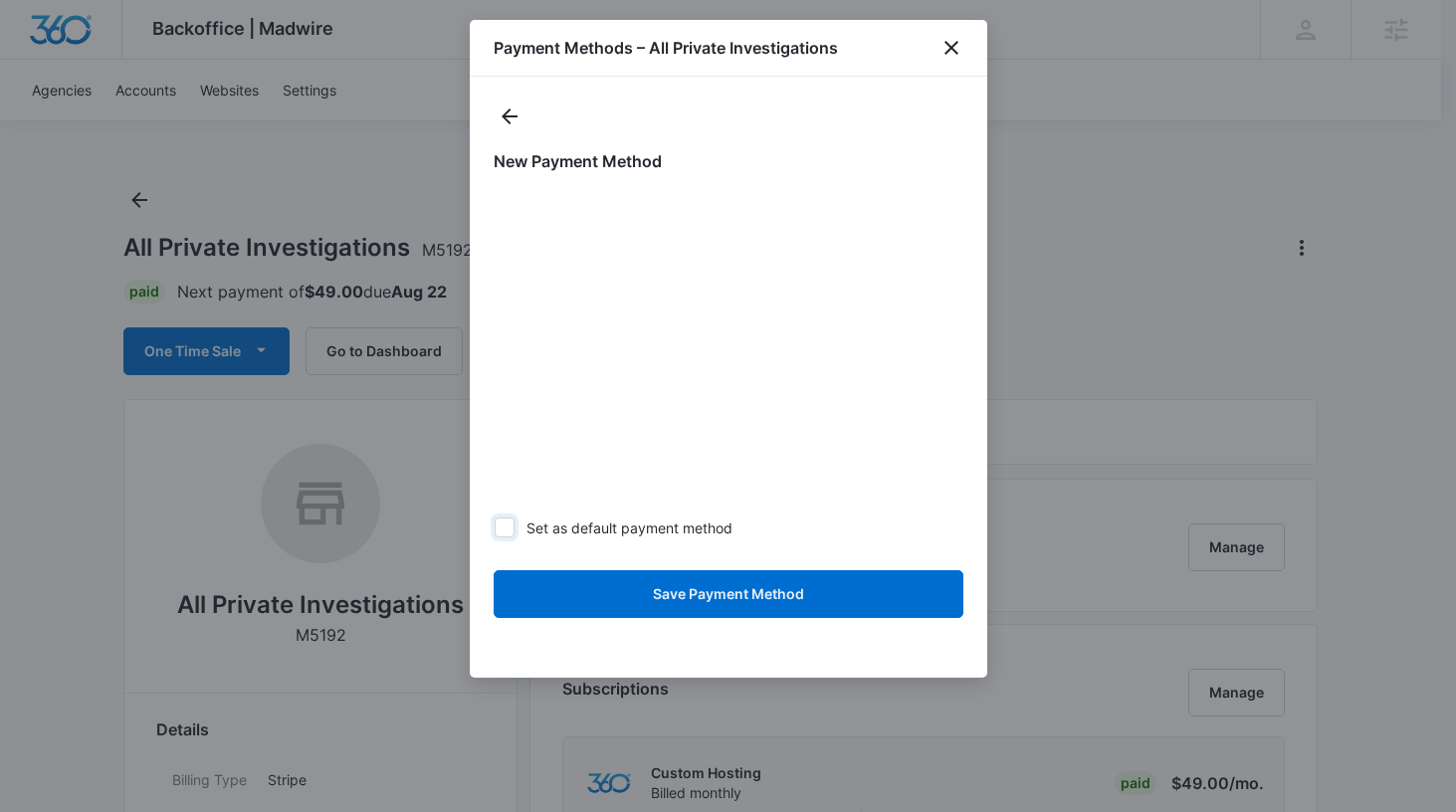 click on "Set as default payment method" at bounding box center [494, 527] 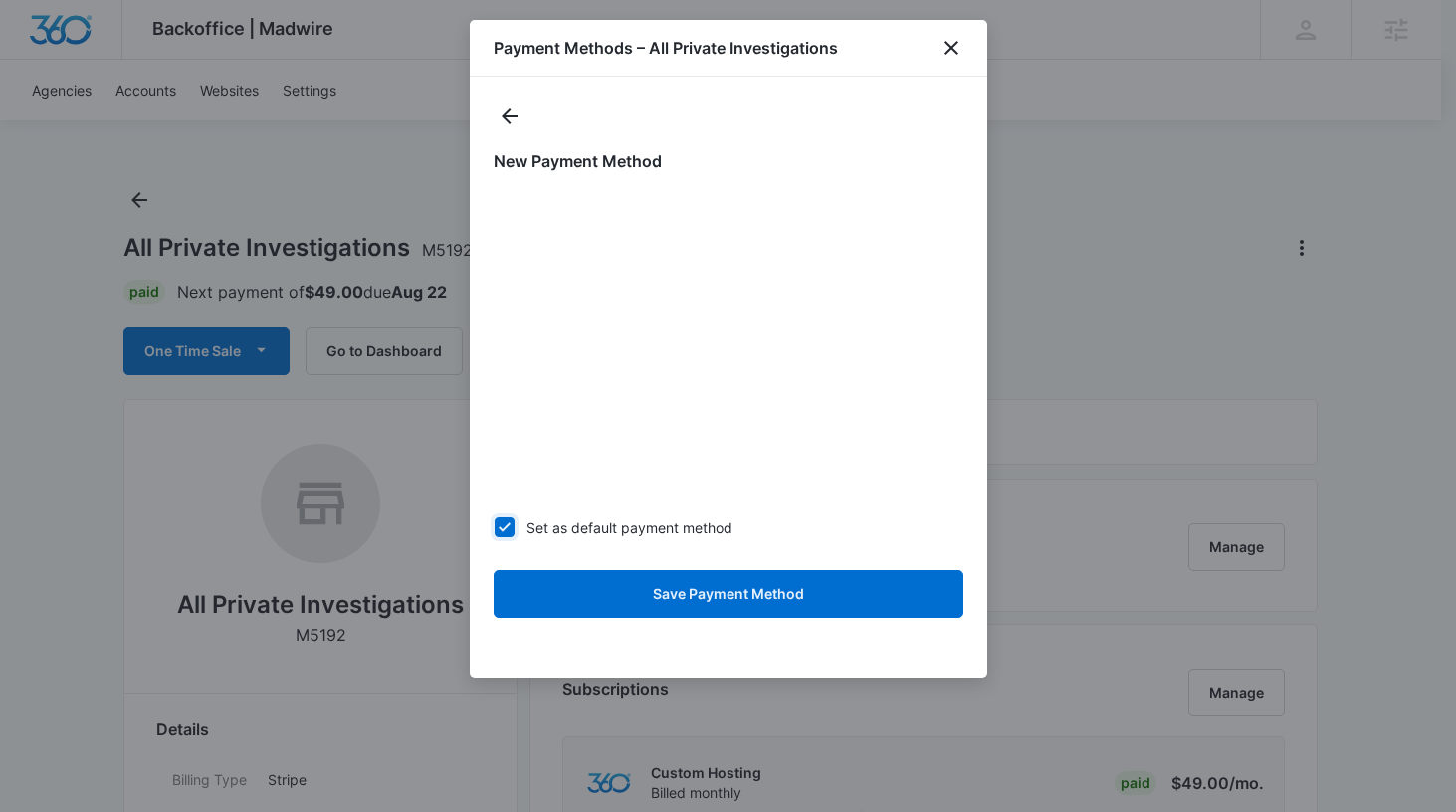 checkbox on "true" 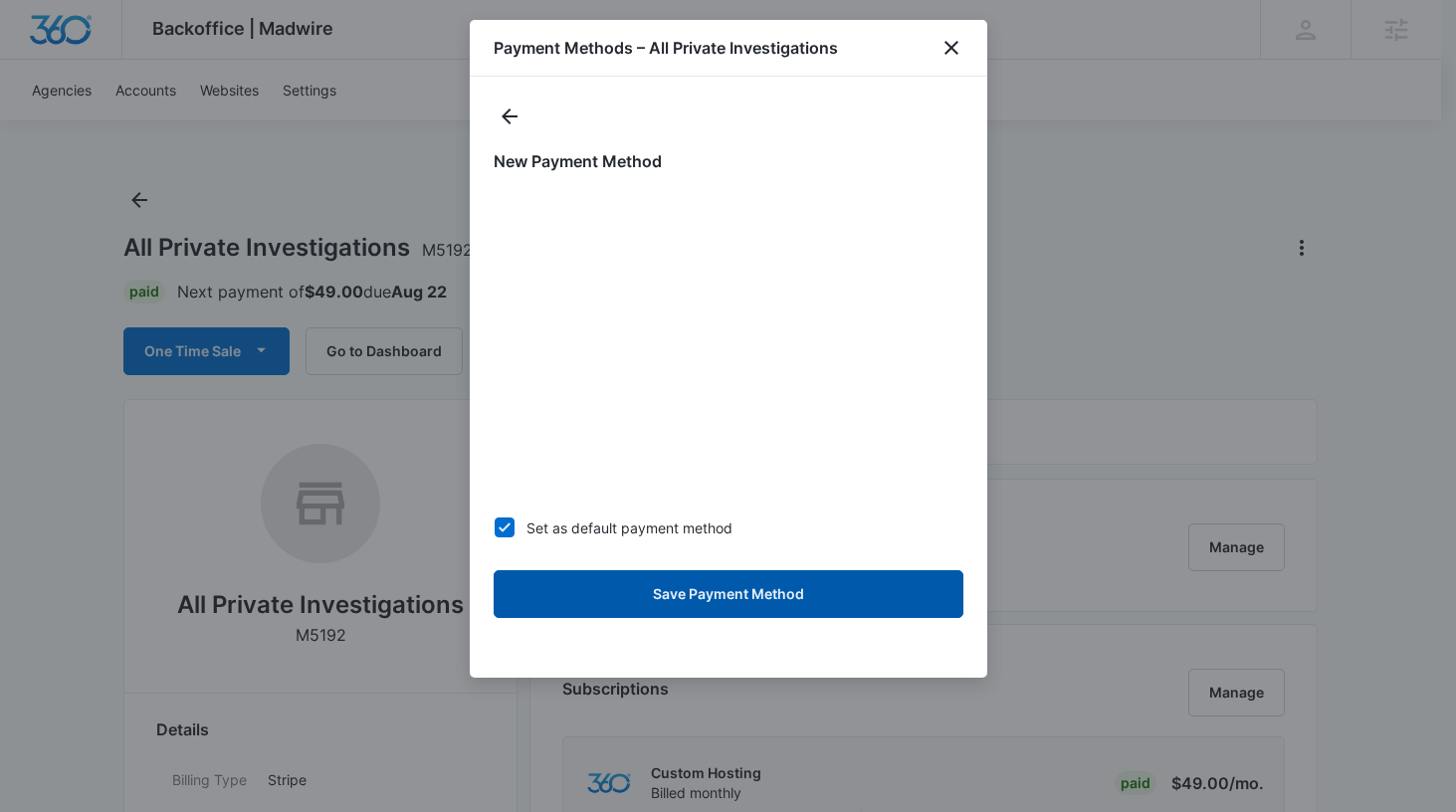 click on "Save Payment Method" at bounding box center [728, 594] 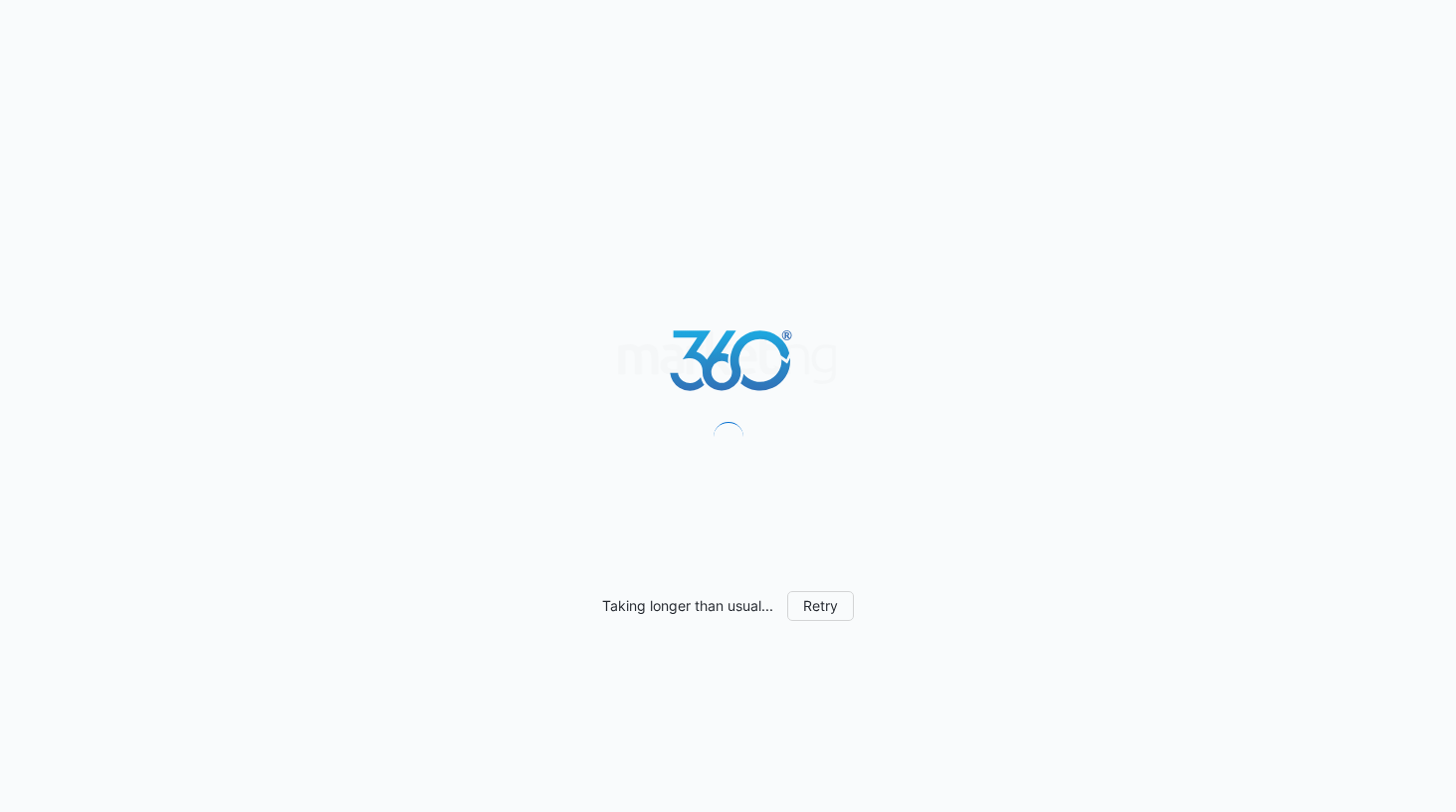 scroll, scrollTop: 0, scrollLeft: 0, axis: both 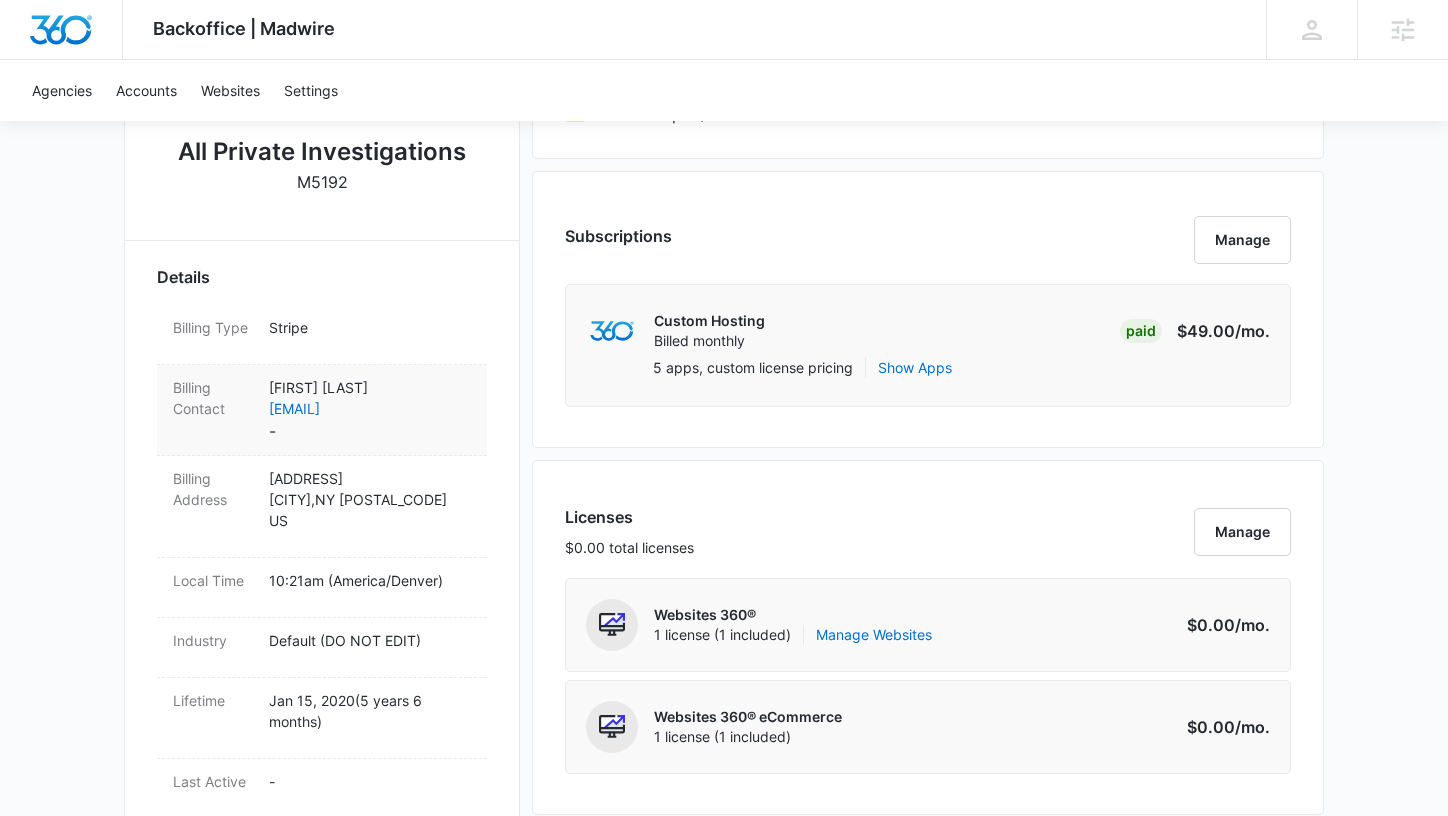 click on "Kenneth Tomlinson" at bounding box center [370, 387] 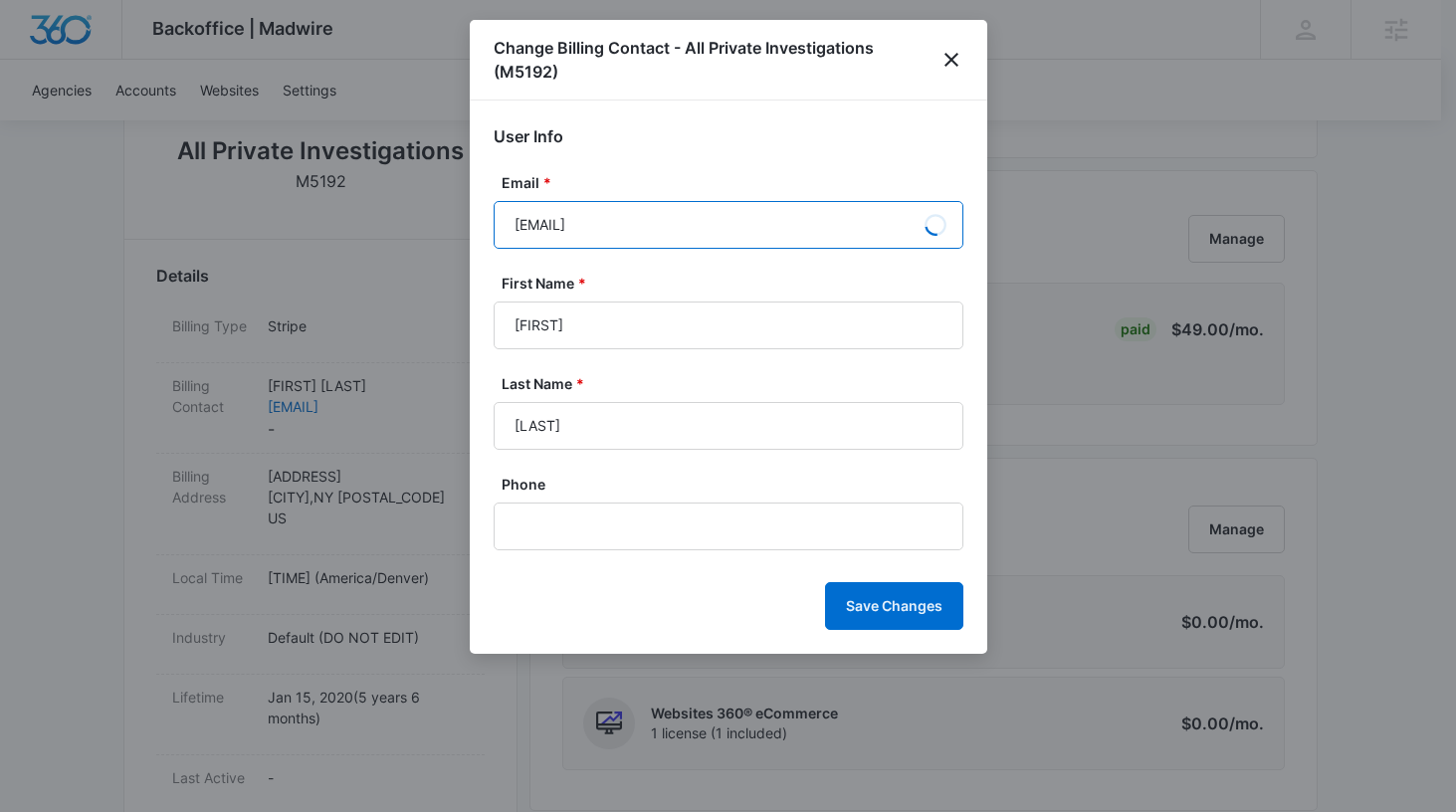 click on "ken@allprivateinvestigations.com" at bounding box center [728, 225] 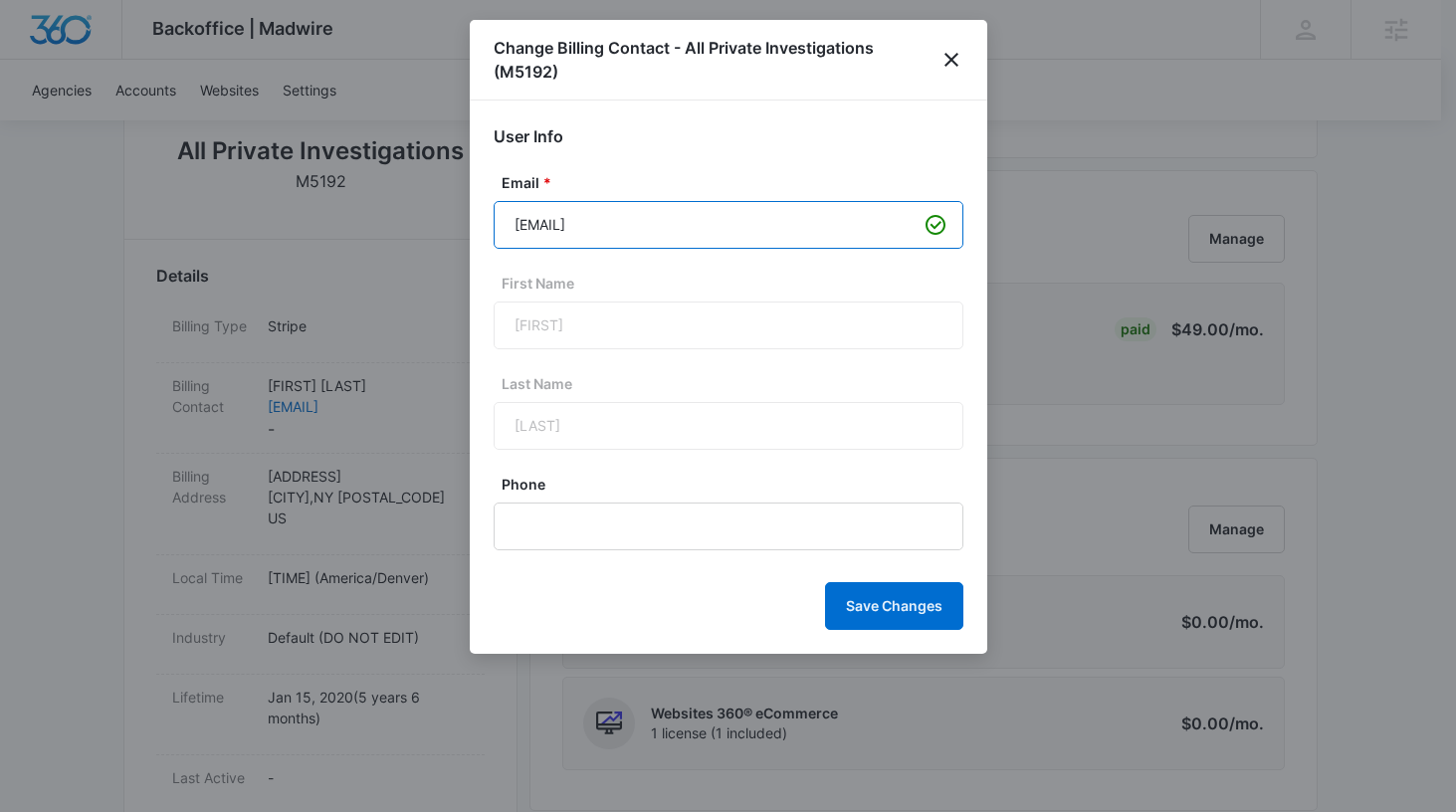 click on "ken@allprivateinvestigations.com" at bounding box center [728, 225] 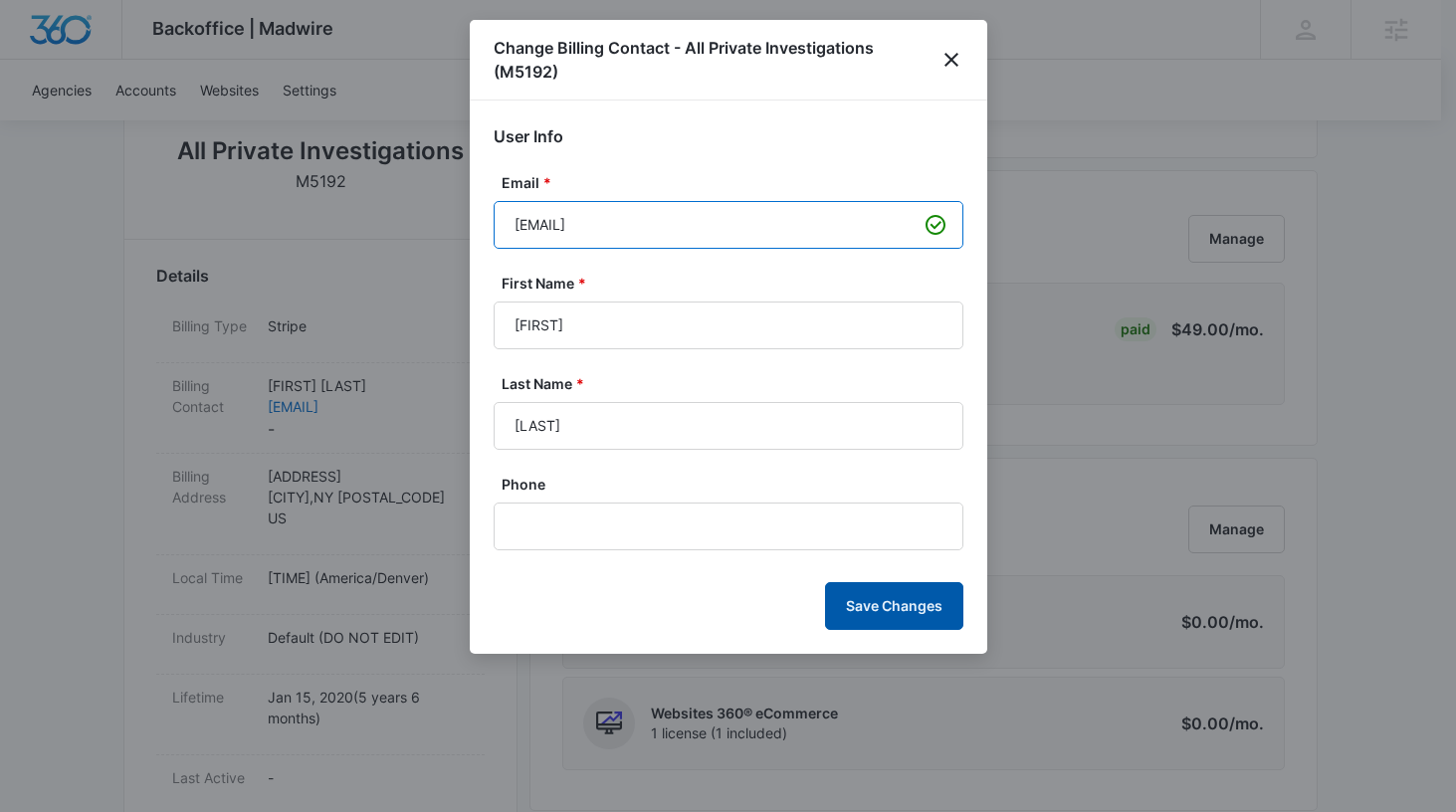 type on "ken@allpi.com" 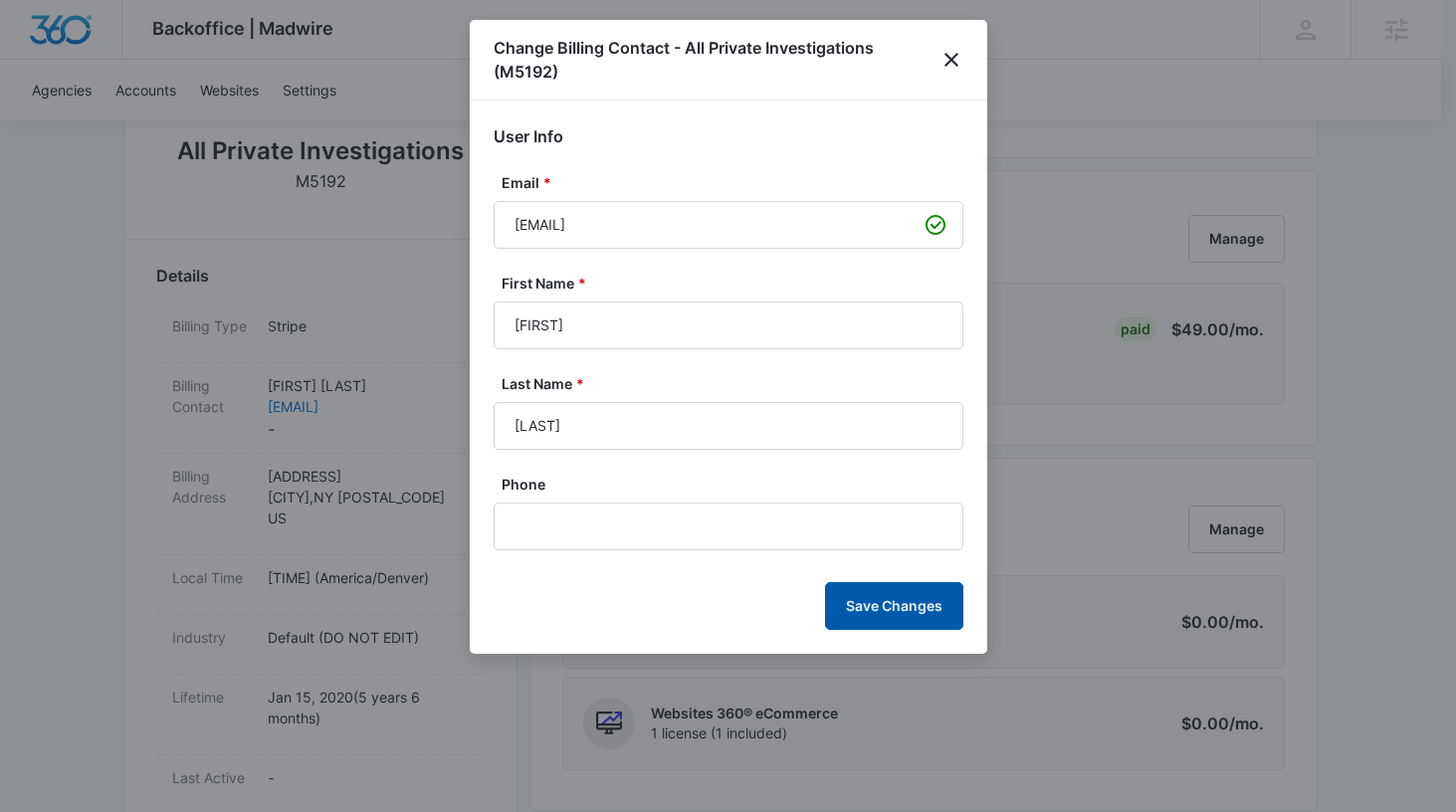 click on "Save Changes" at bounding box center [894, 606] 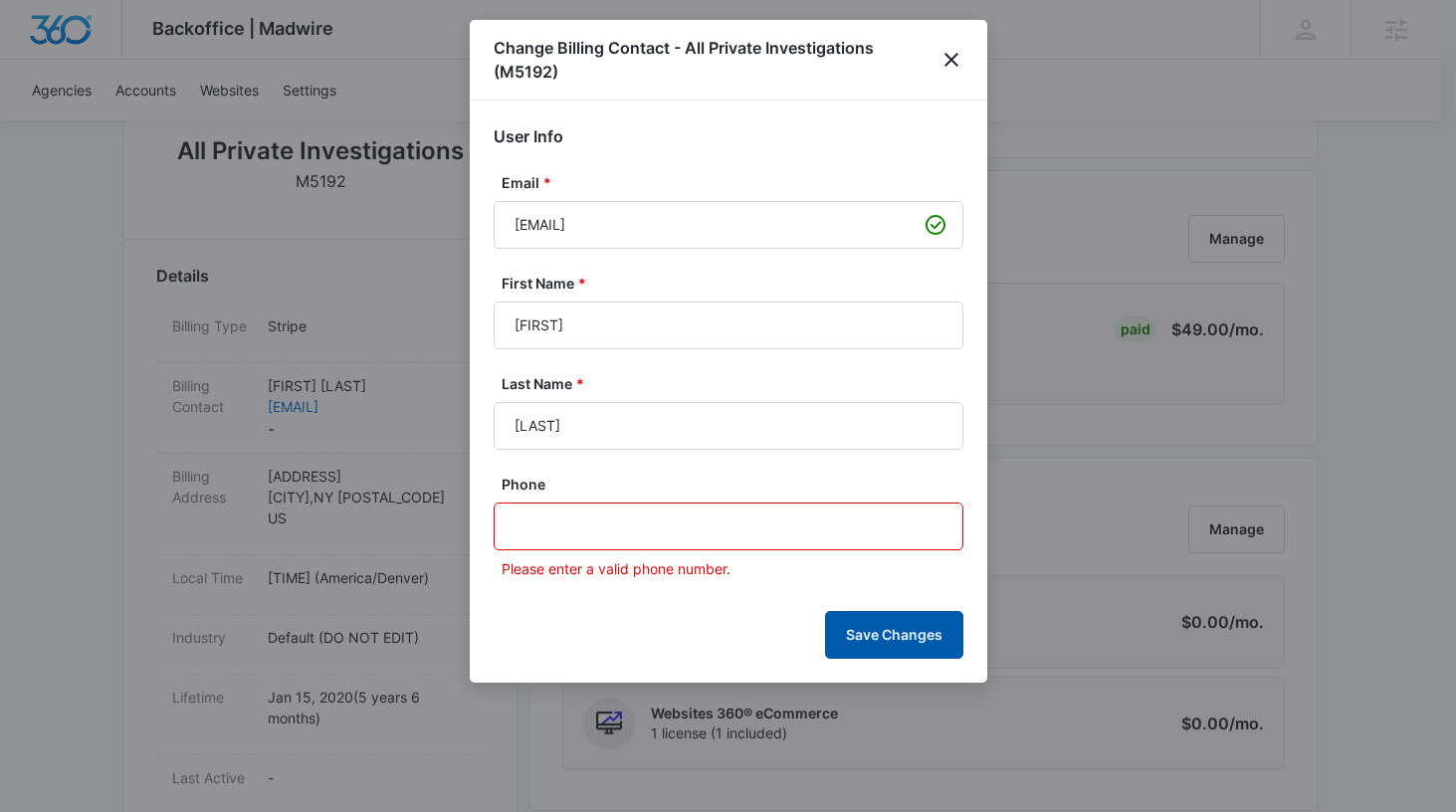 type 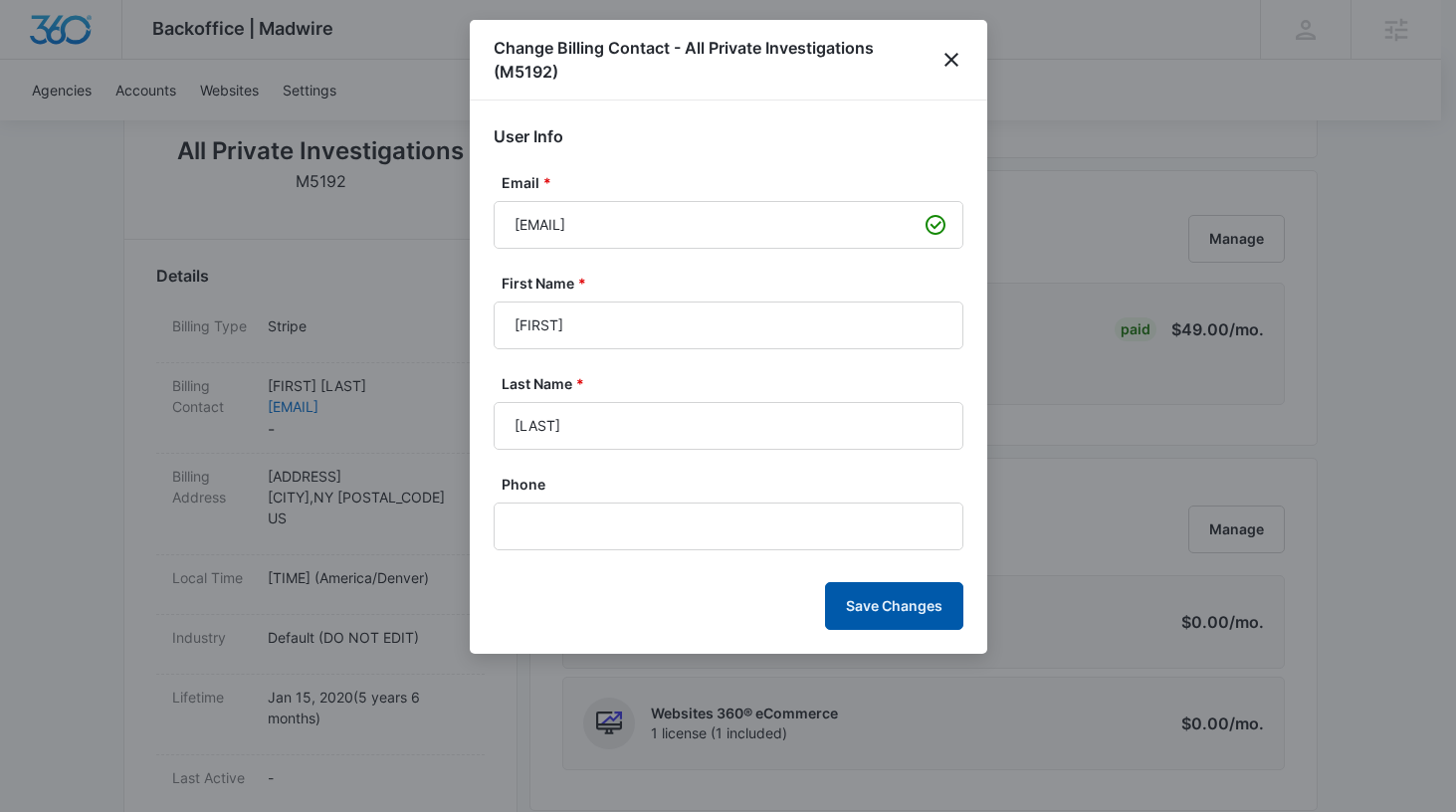 click on "Save Changes" at bounding box center (894, 606) 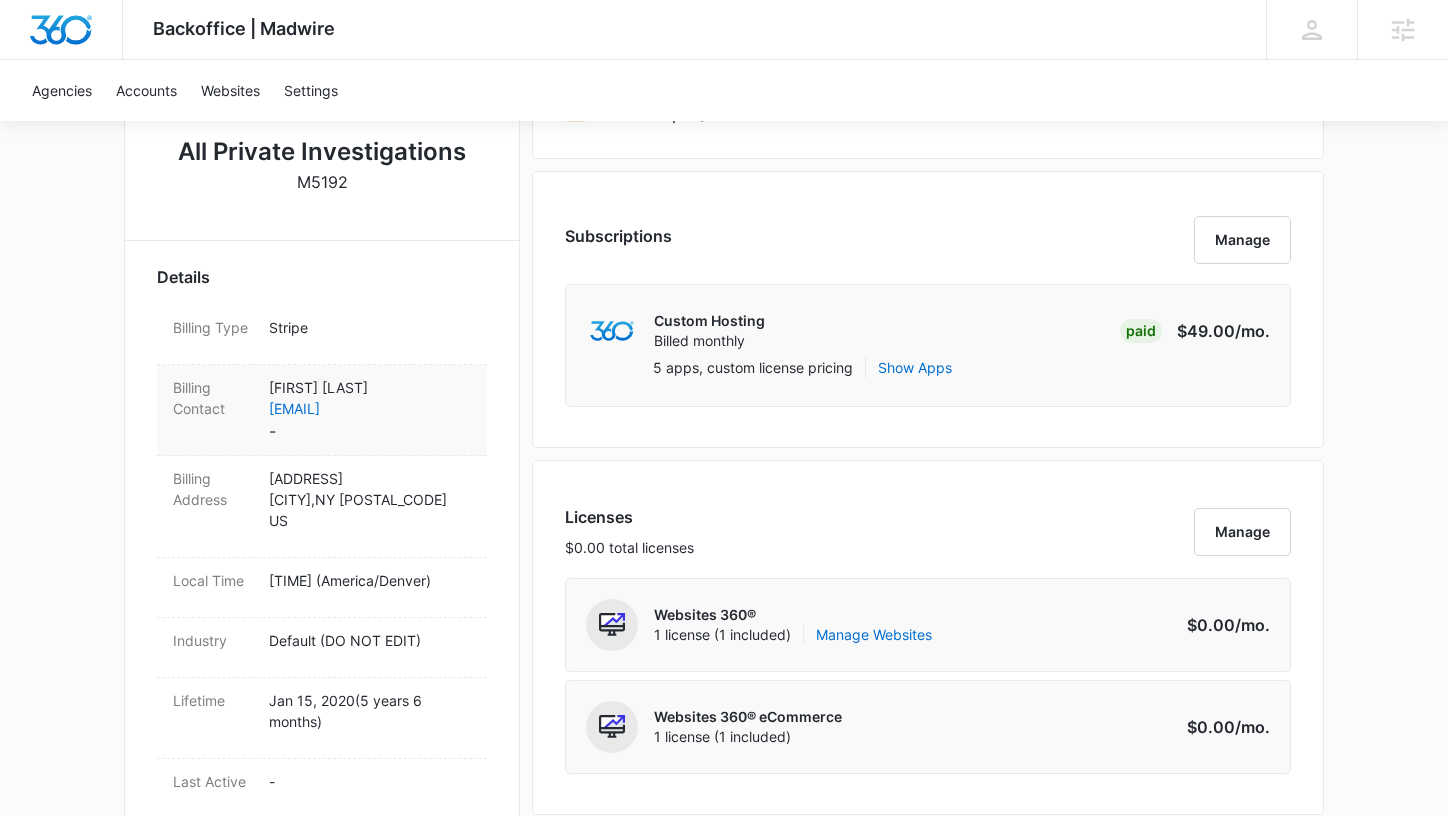drag, startPoint x: 398, startPoint y: 384, endPoint x: 283, endPoint y: 376, distance: 115.27792 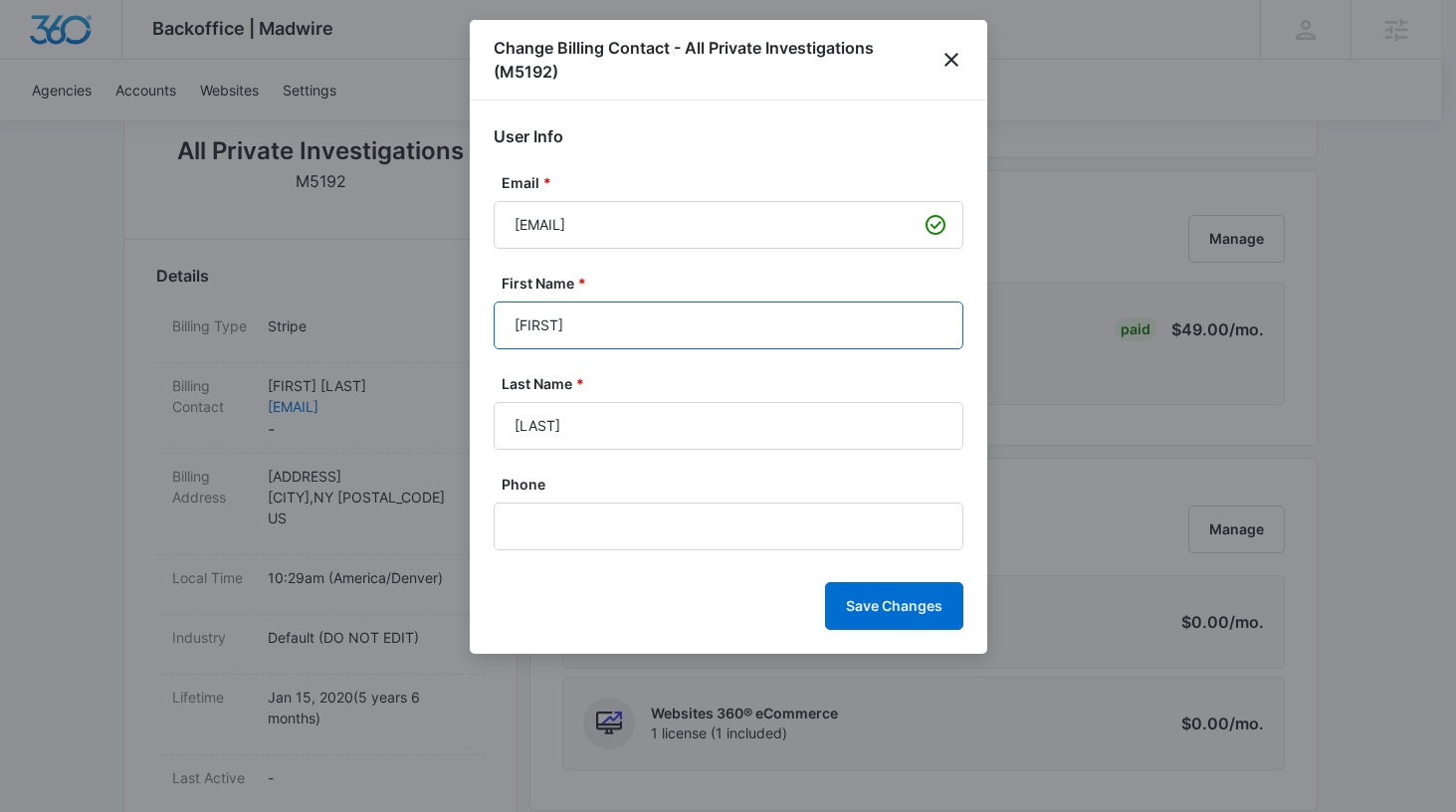 click on "Kenneth" at bounding box center (728, 325) 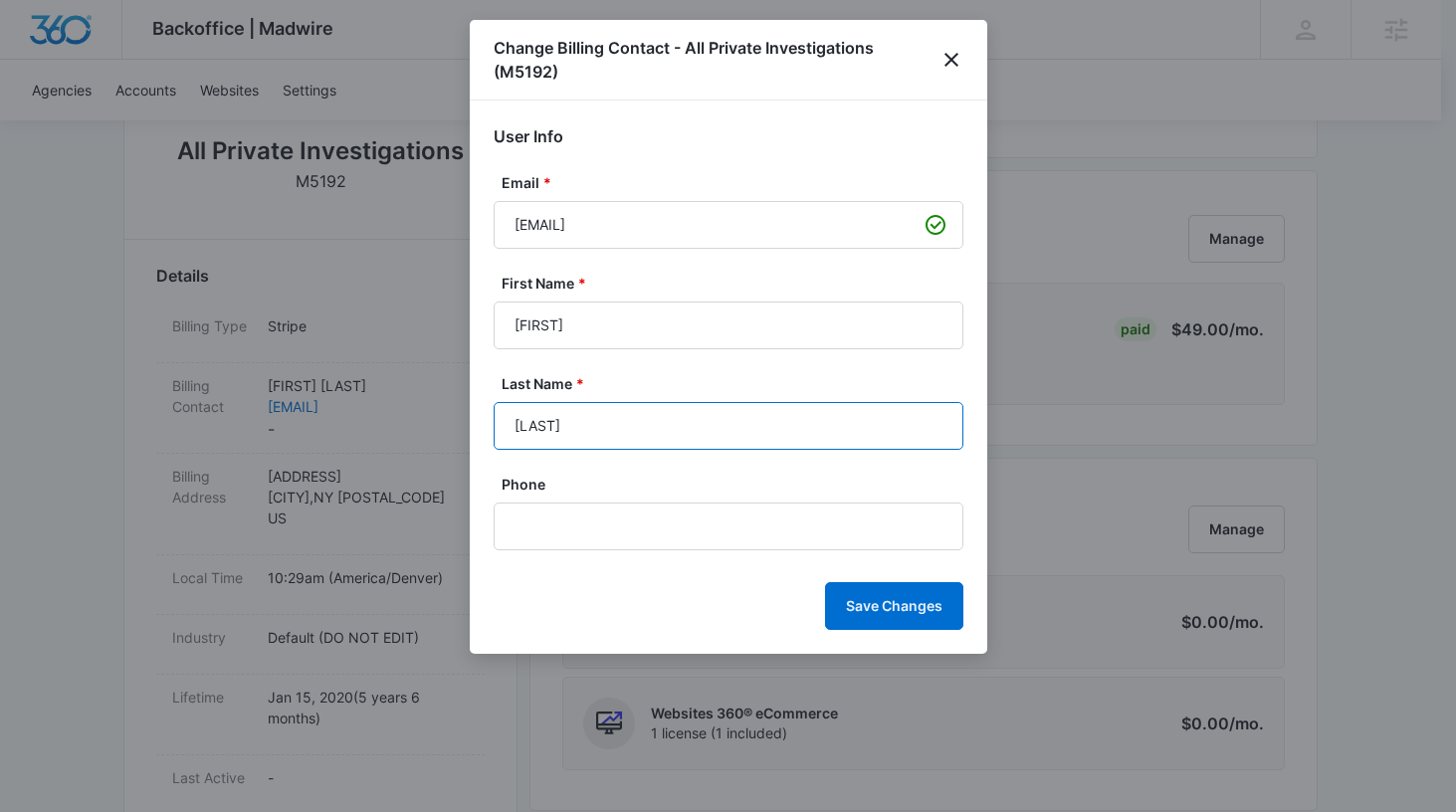 click on "Tomlinson" at bounding box center (728, 426) 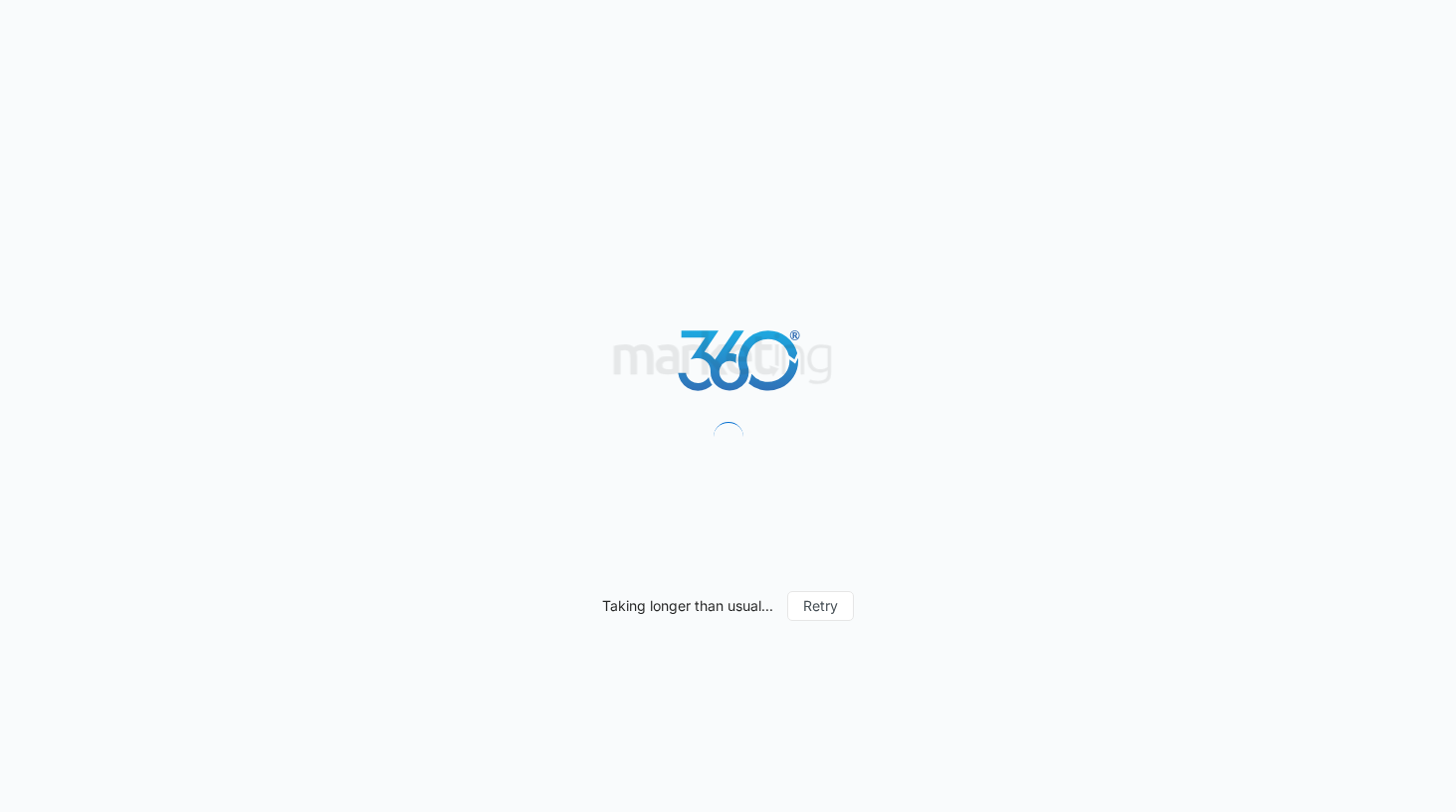 scroll, scrollTop: 0, scrollLeft: 0, axis: both 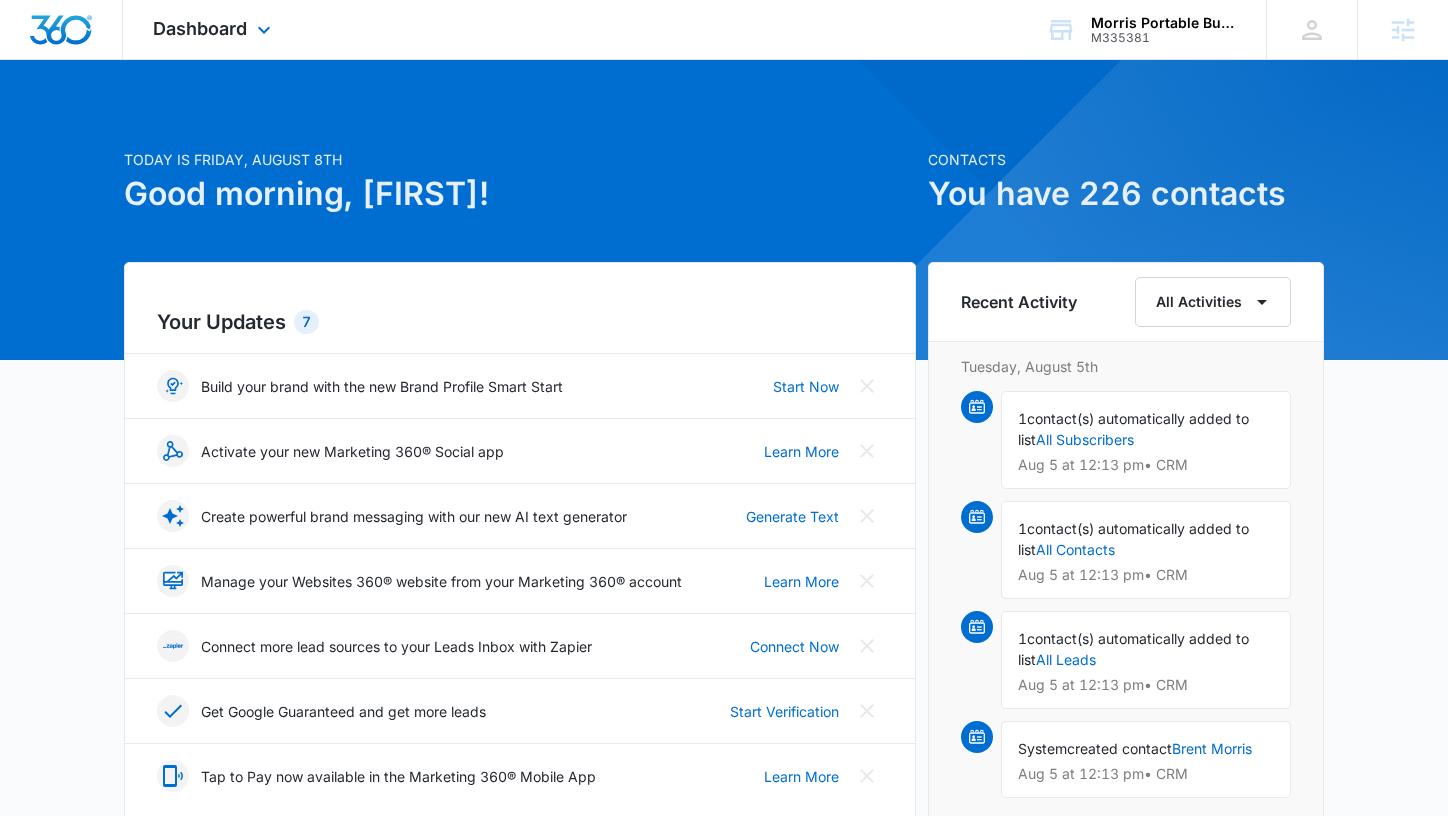 click on "Dashboard Apps Reputation Websites Forms CRM Email Social Payments POS Content Ads Intelligence Files Brand Settings" at bounding box center (214, 29) 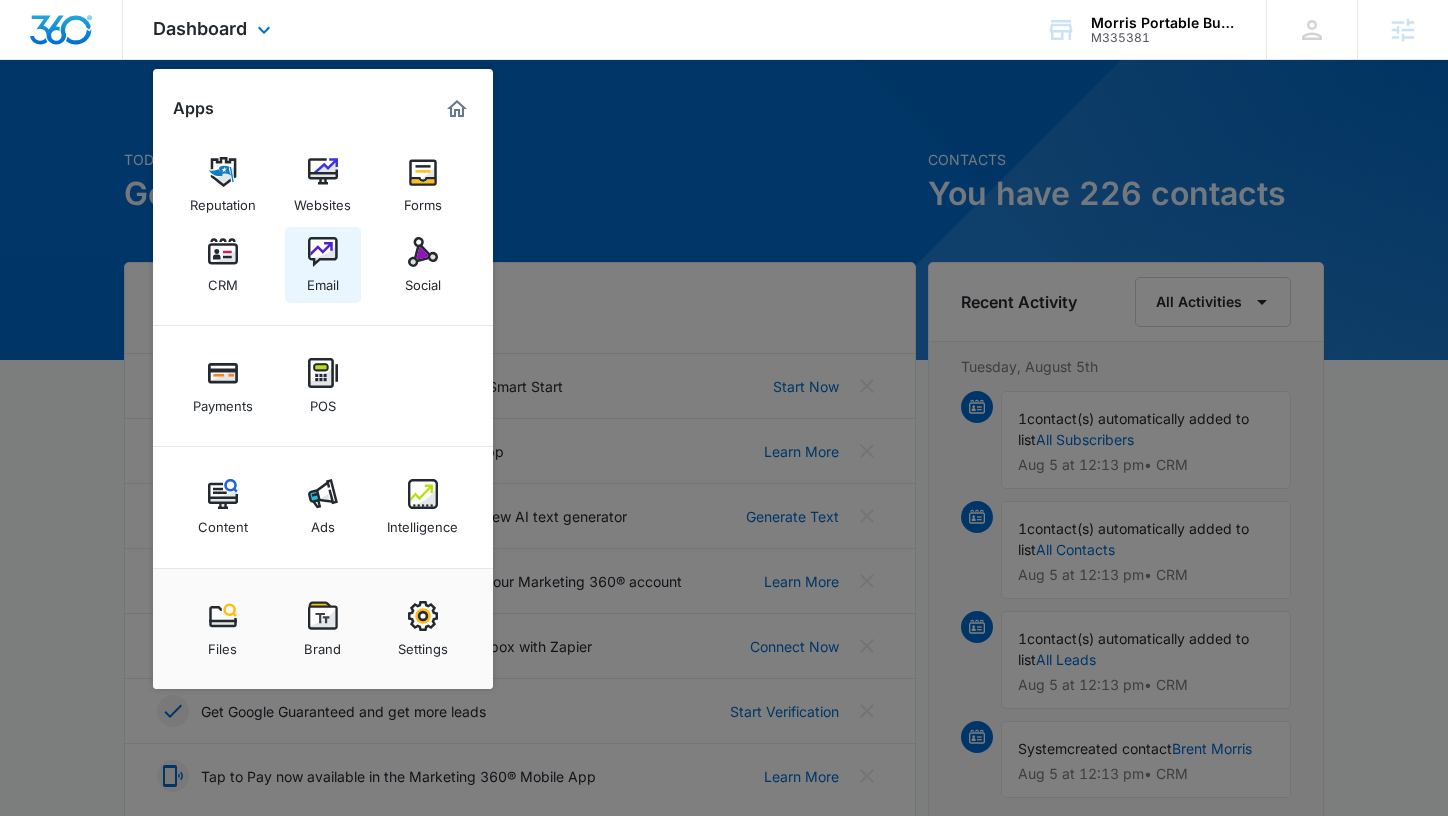 click at bounding box center [323, 252] 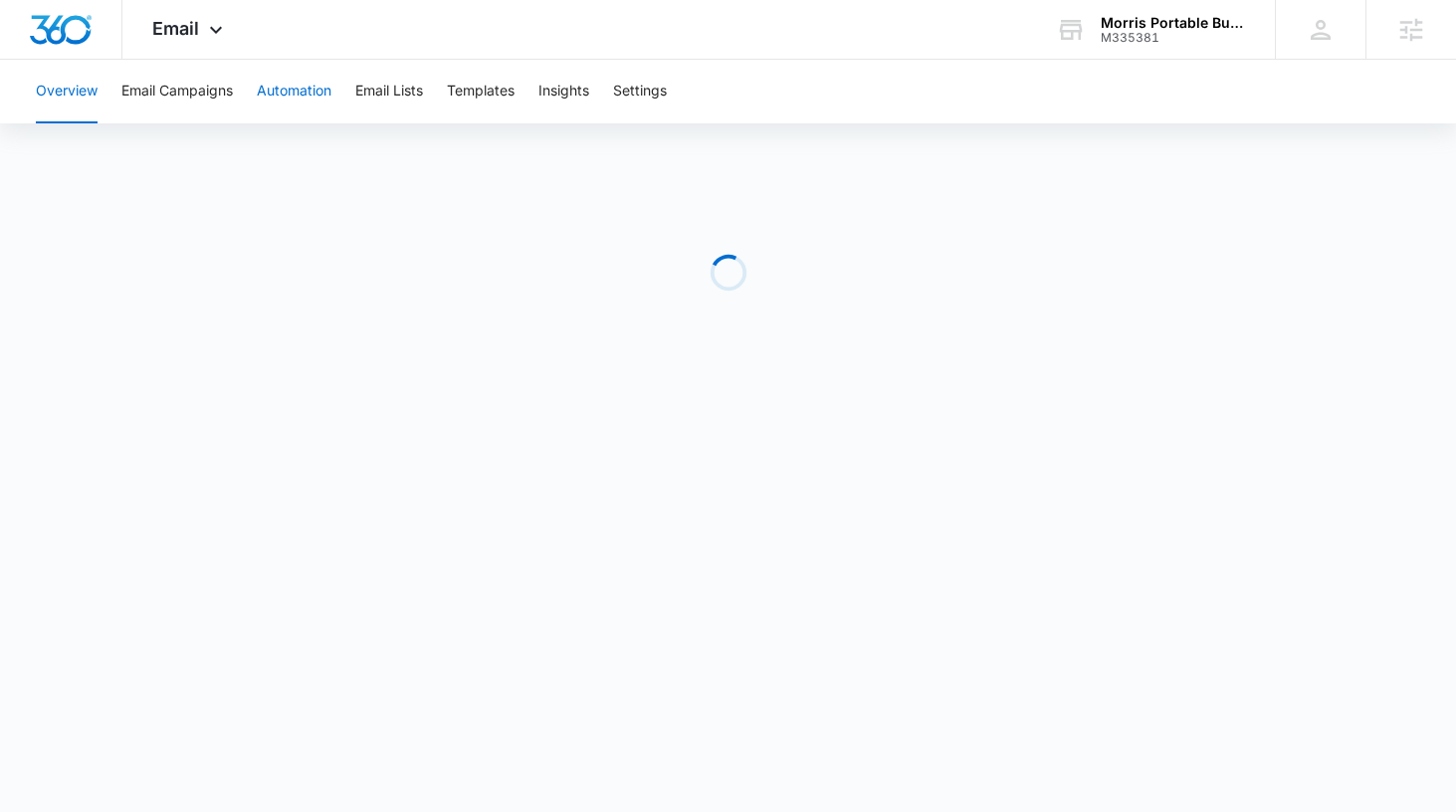 click on "Automation" at bounding box center [294, 92] 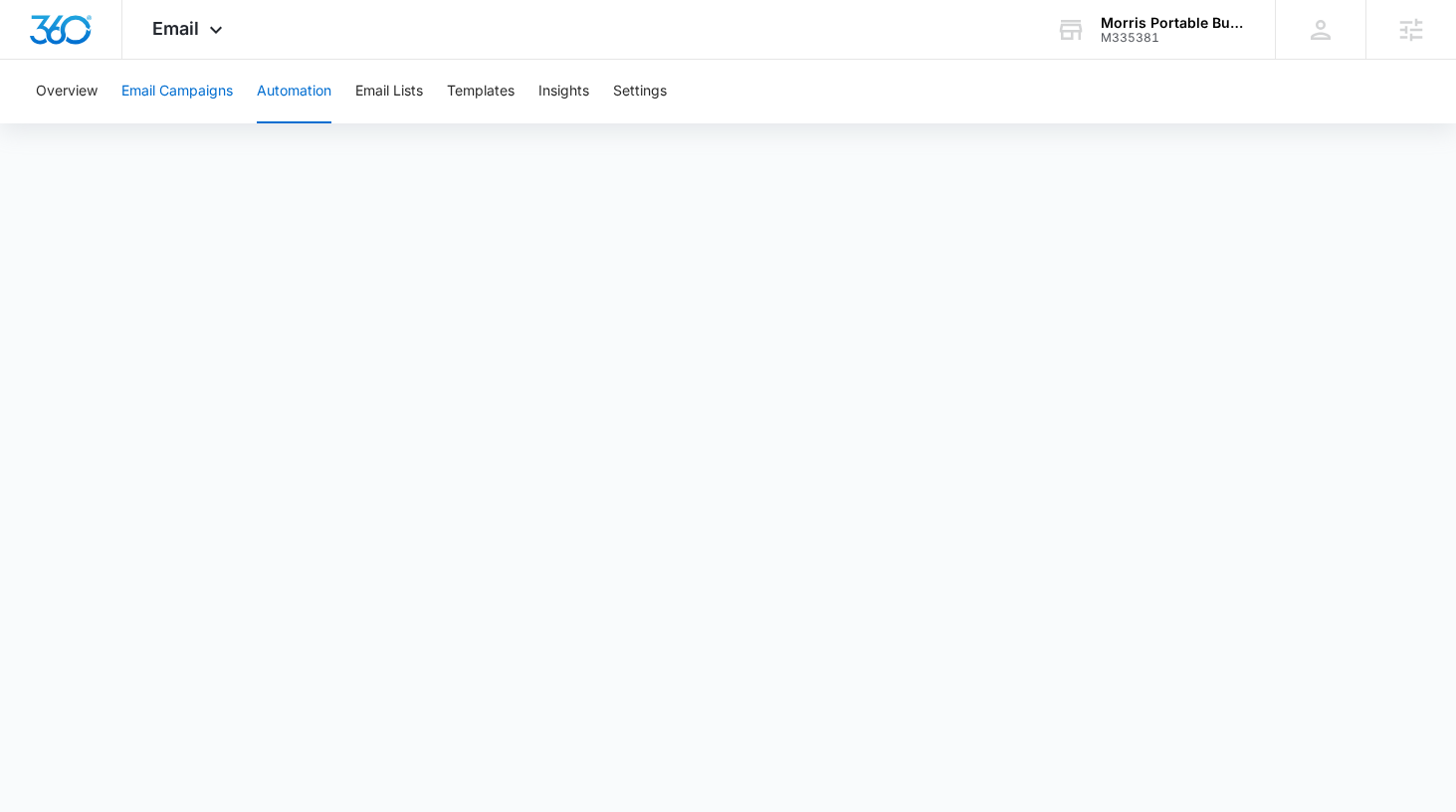 click on "Email Campaigns" at bounding box center (177, 92) 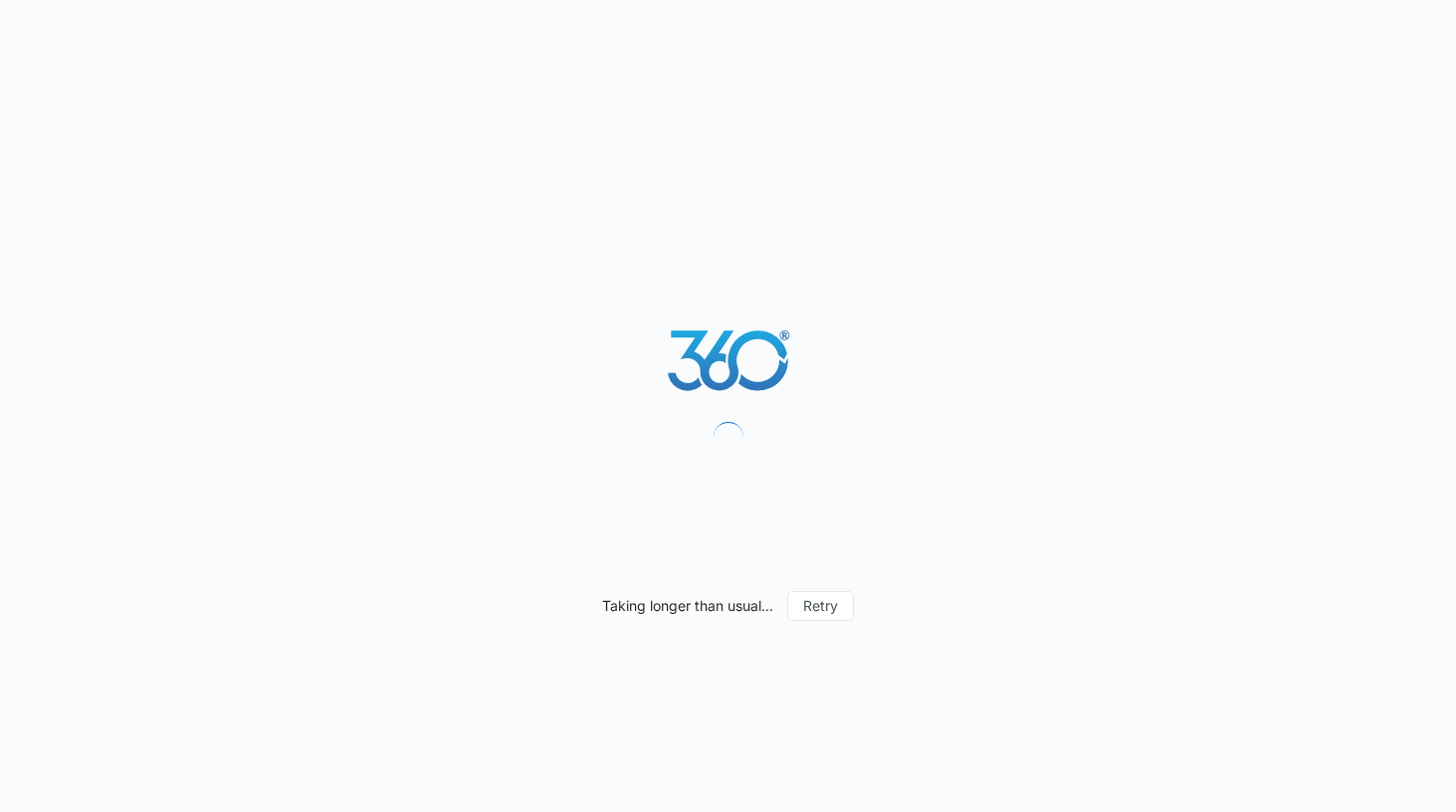 scroll, scrollTop: 0, scrollLeft: 0, axis: both 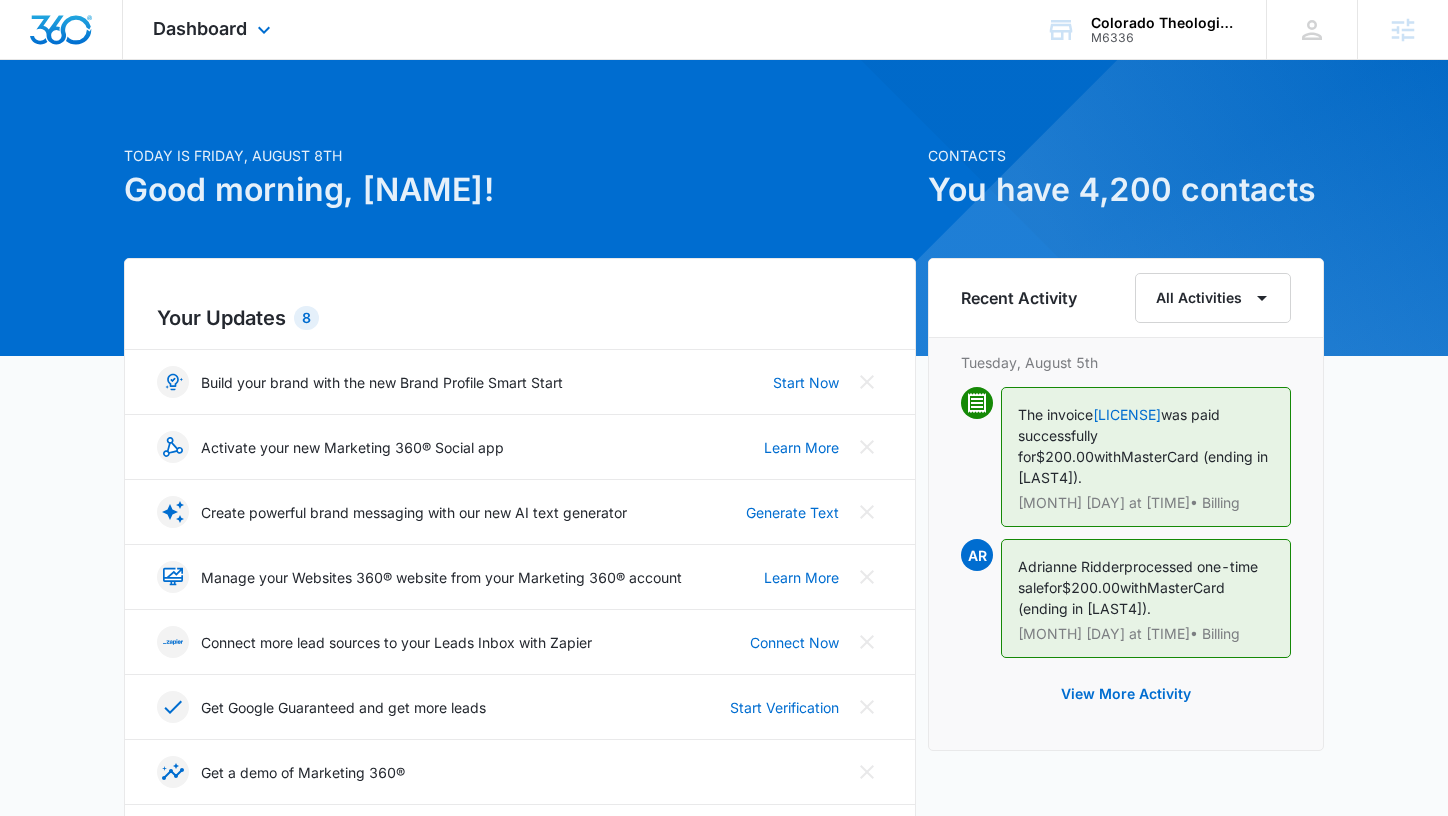 click on "Dashboard Apps Reputation Websites Forms CRM Email Social Shop Payments POS Content Ads Intelligence Files Brand Settings" at bounding box center [214, 29] 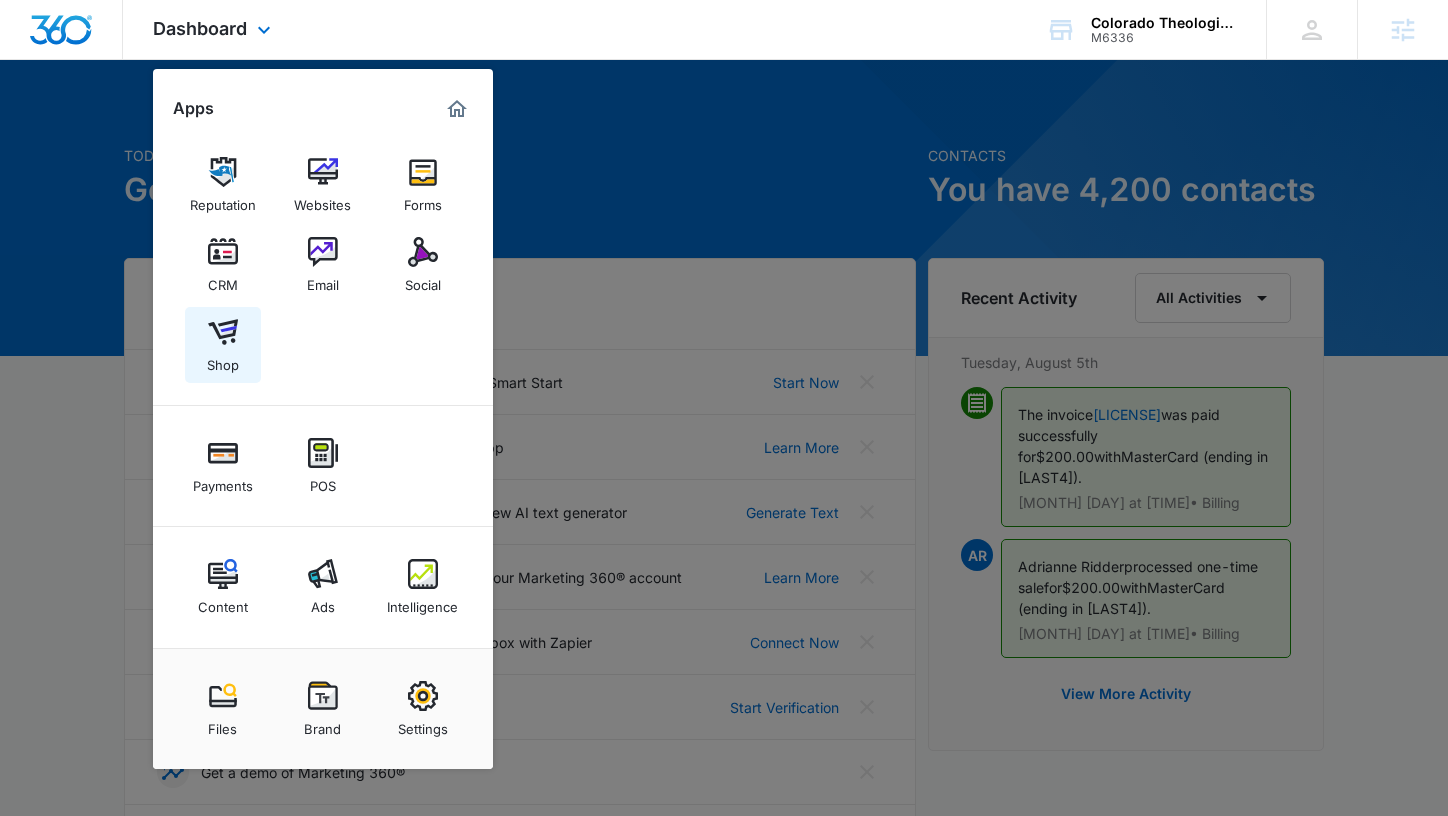 click at bounding box center (223, 332) 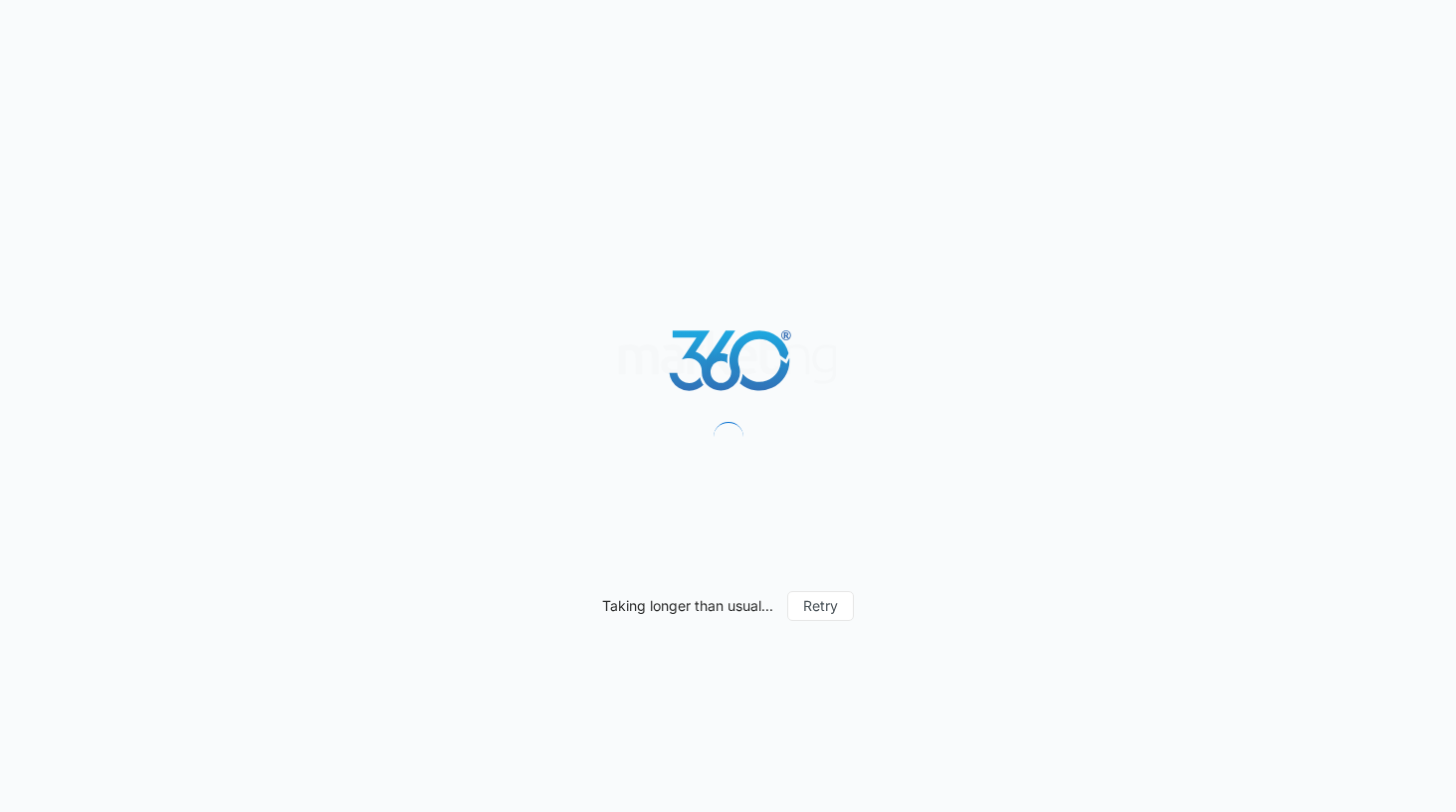 scroll, scrollTop: 0, scrollLeft: 0, axis: both 